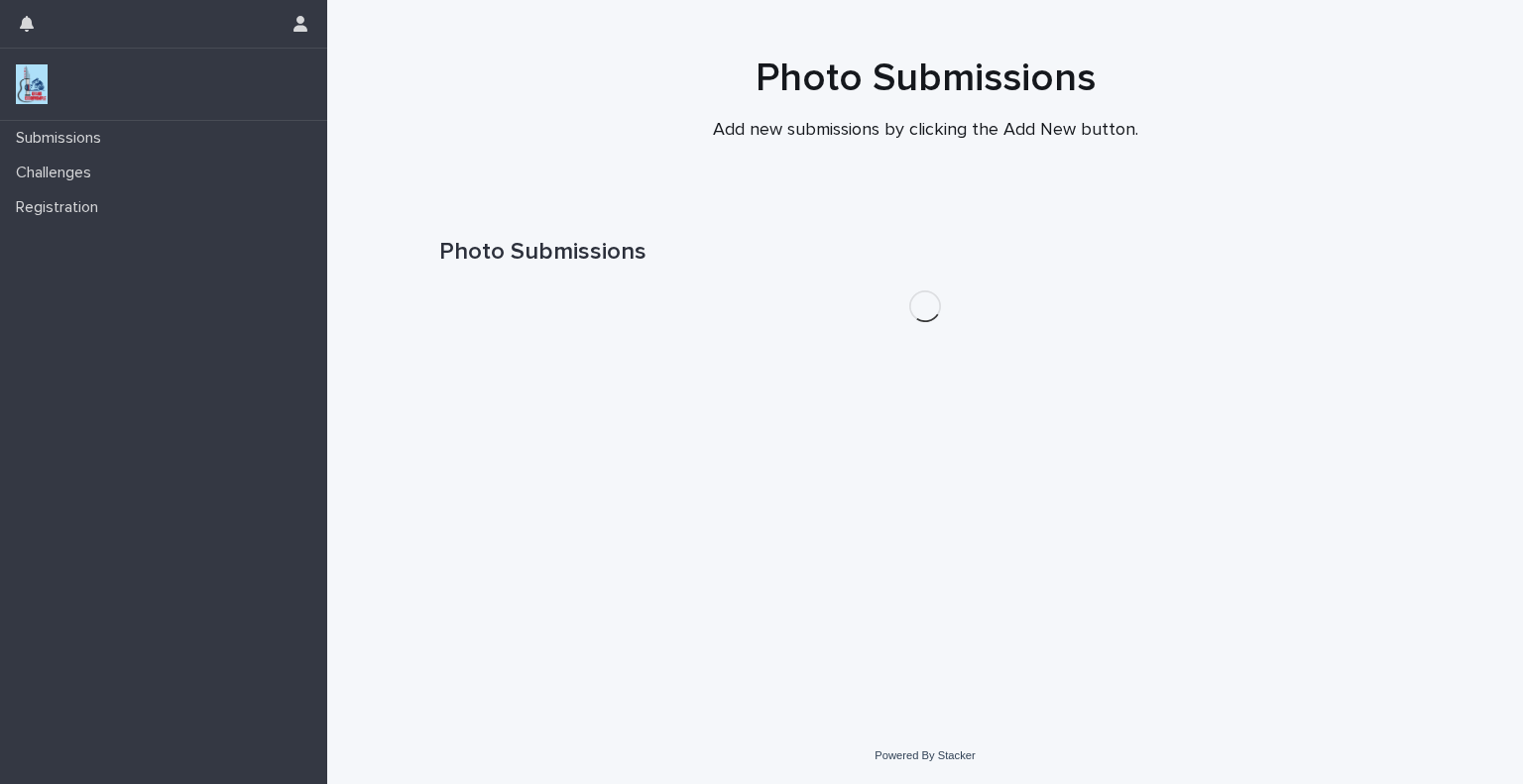 scroll, scrollTop: 0, scrollLeft: 0, axis: both 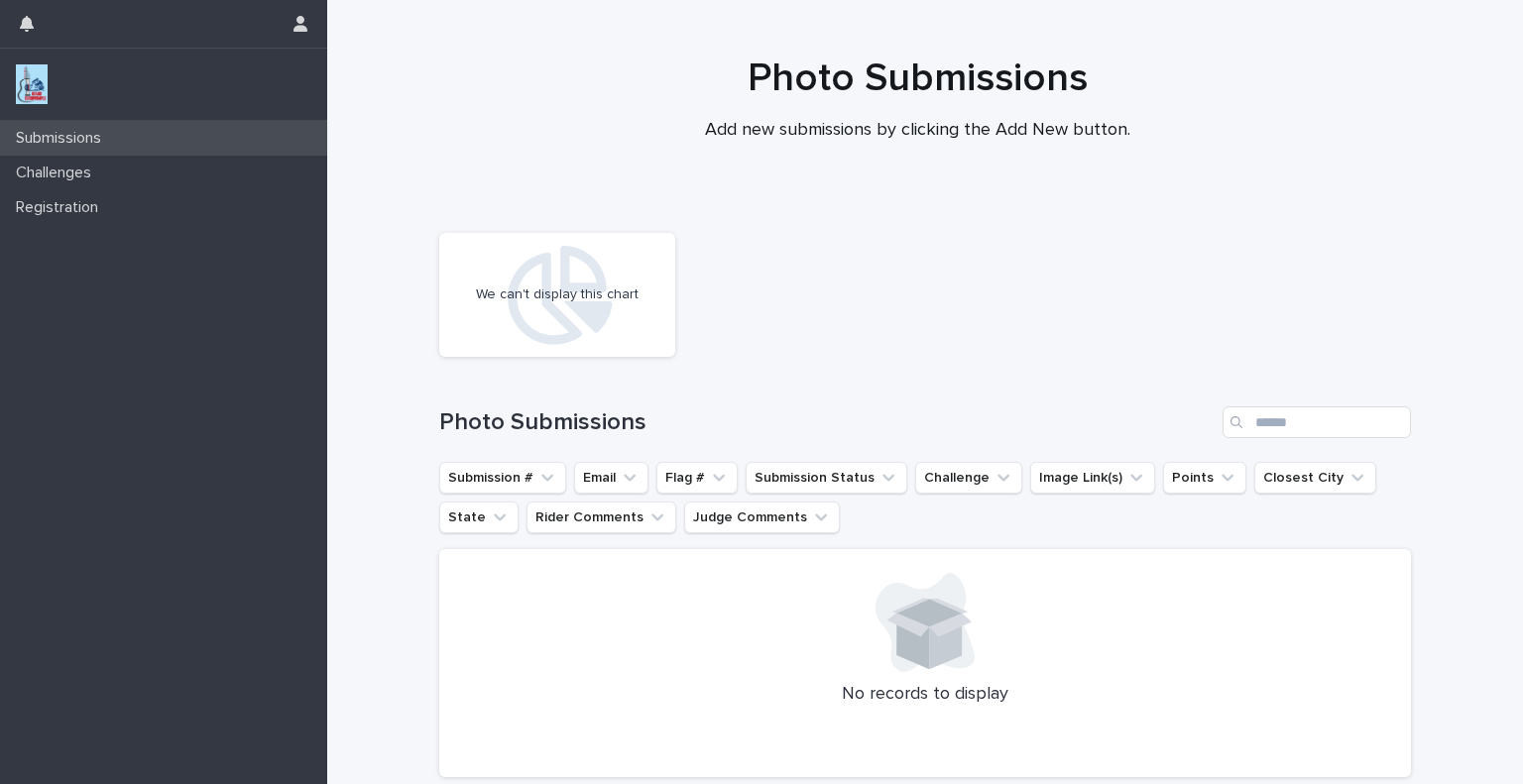 click on "Submissions" at bounding box center (62, 138) 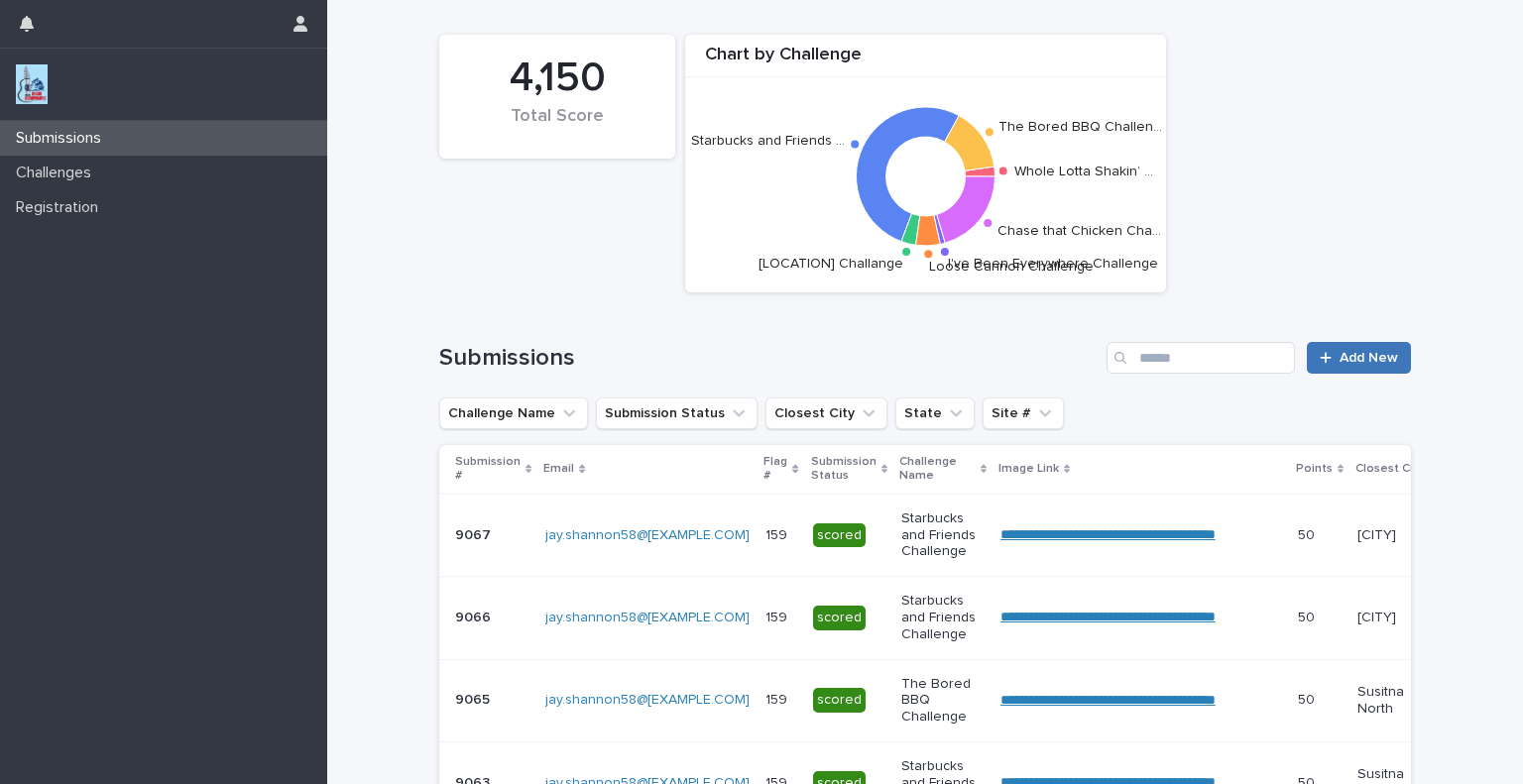 click on "Add New" at bounding box center [1368, 358] 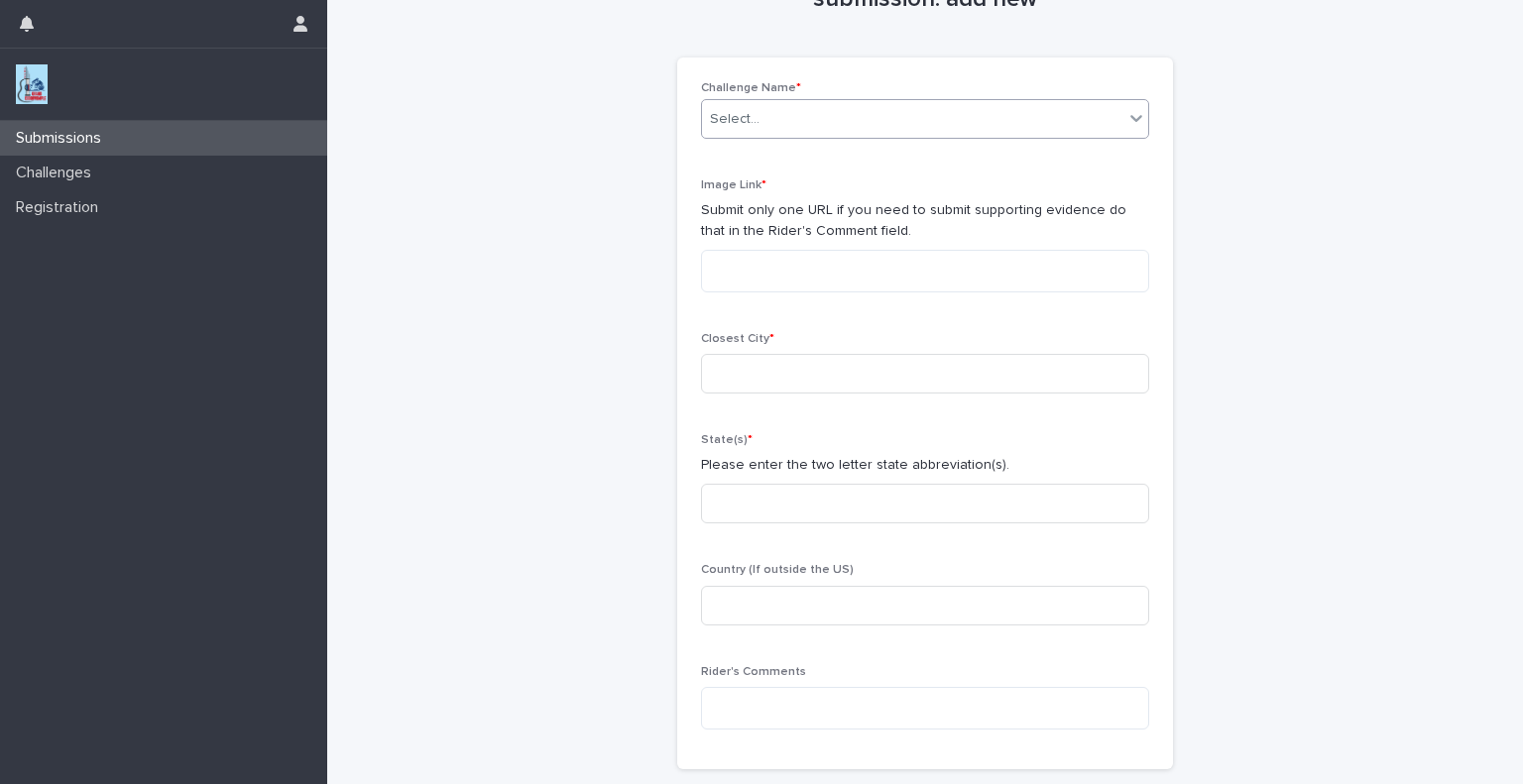 scroll, scrollTop: 0, scrollLeft: 0, axis: both 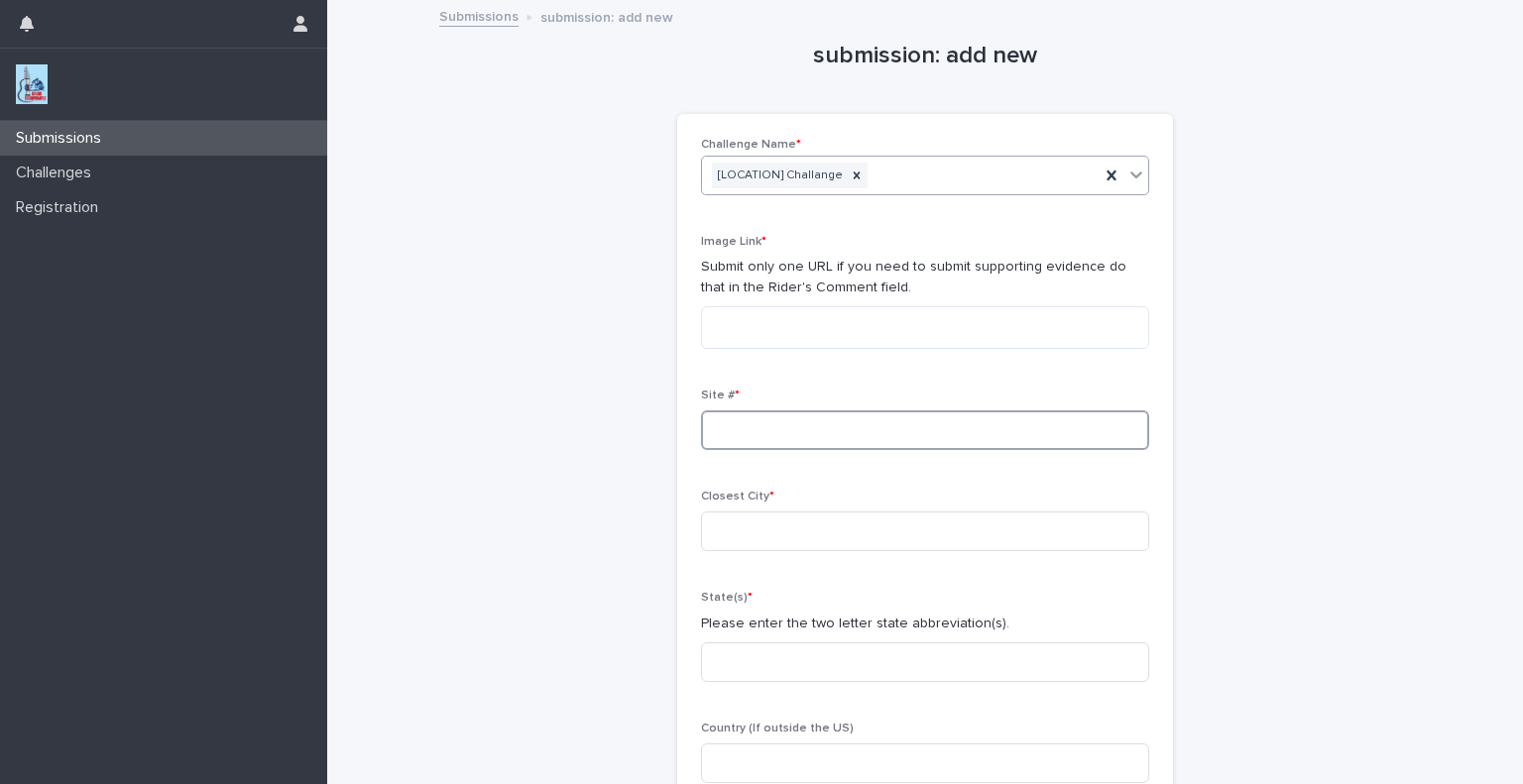 click at bounding box center (925, 430) 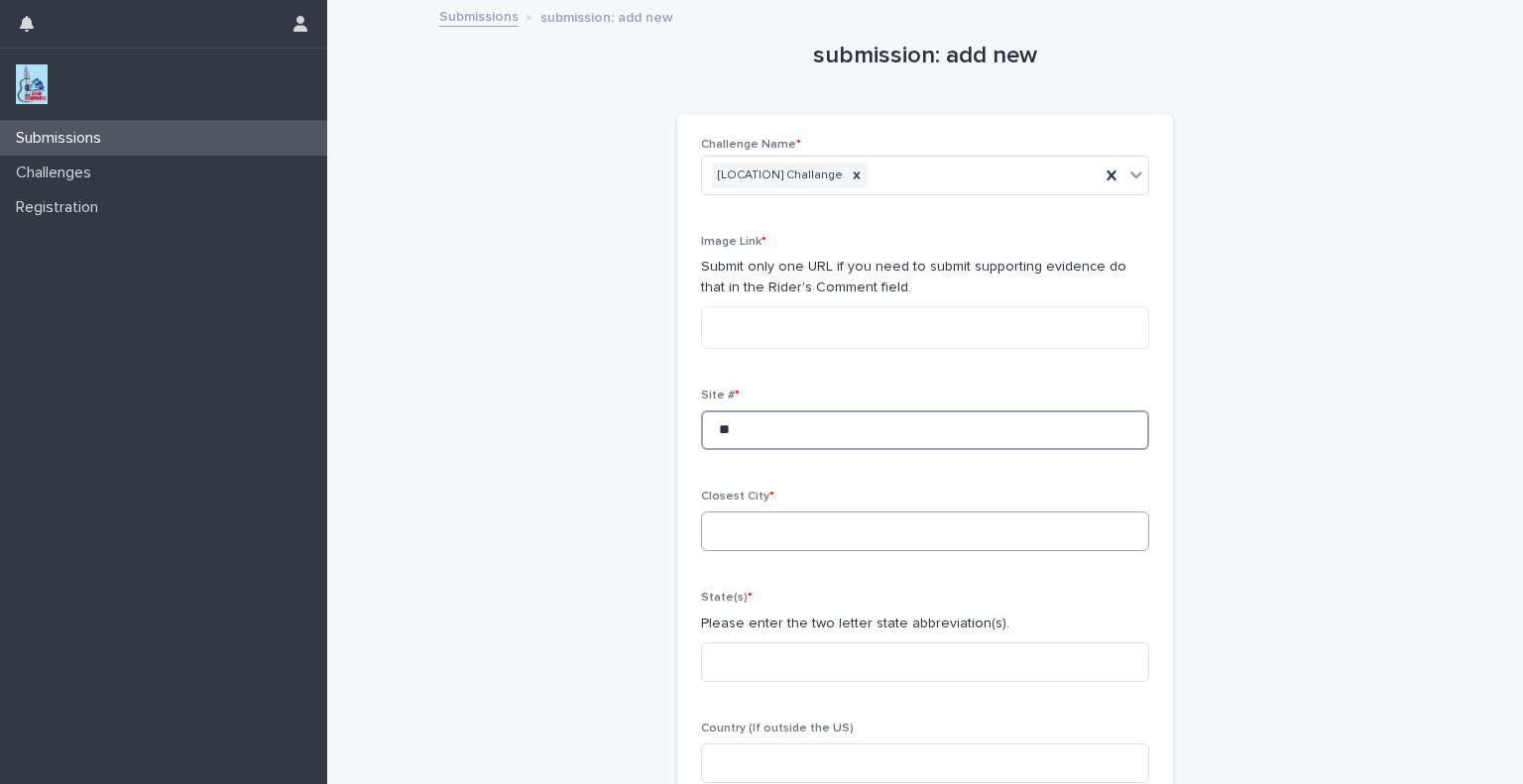 type on "**" 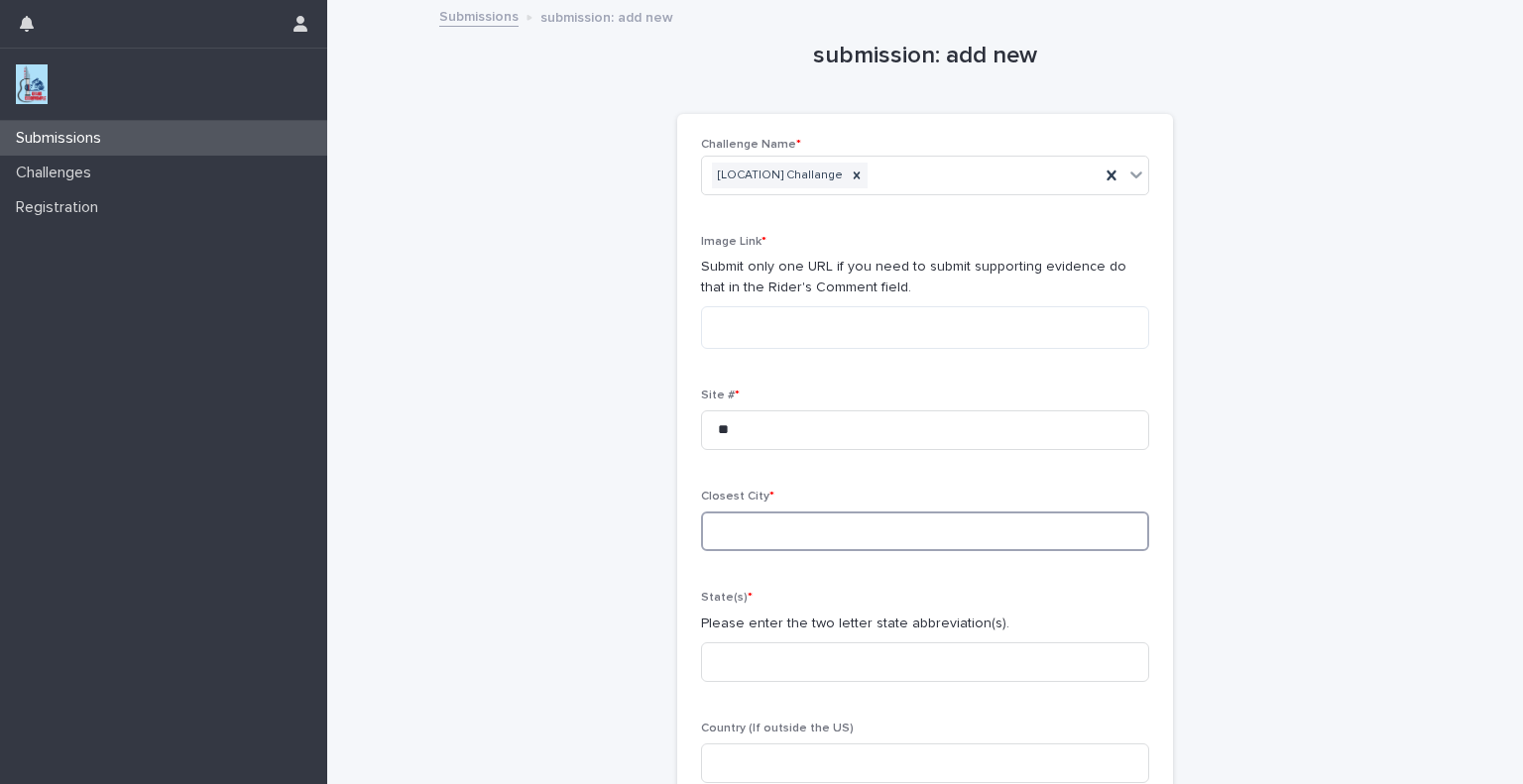 click at bounding box center (925, 531) 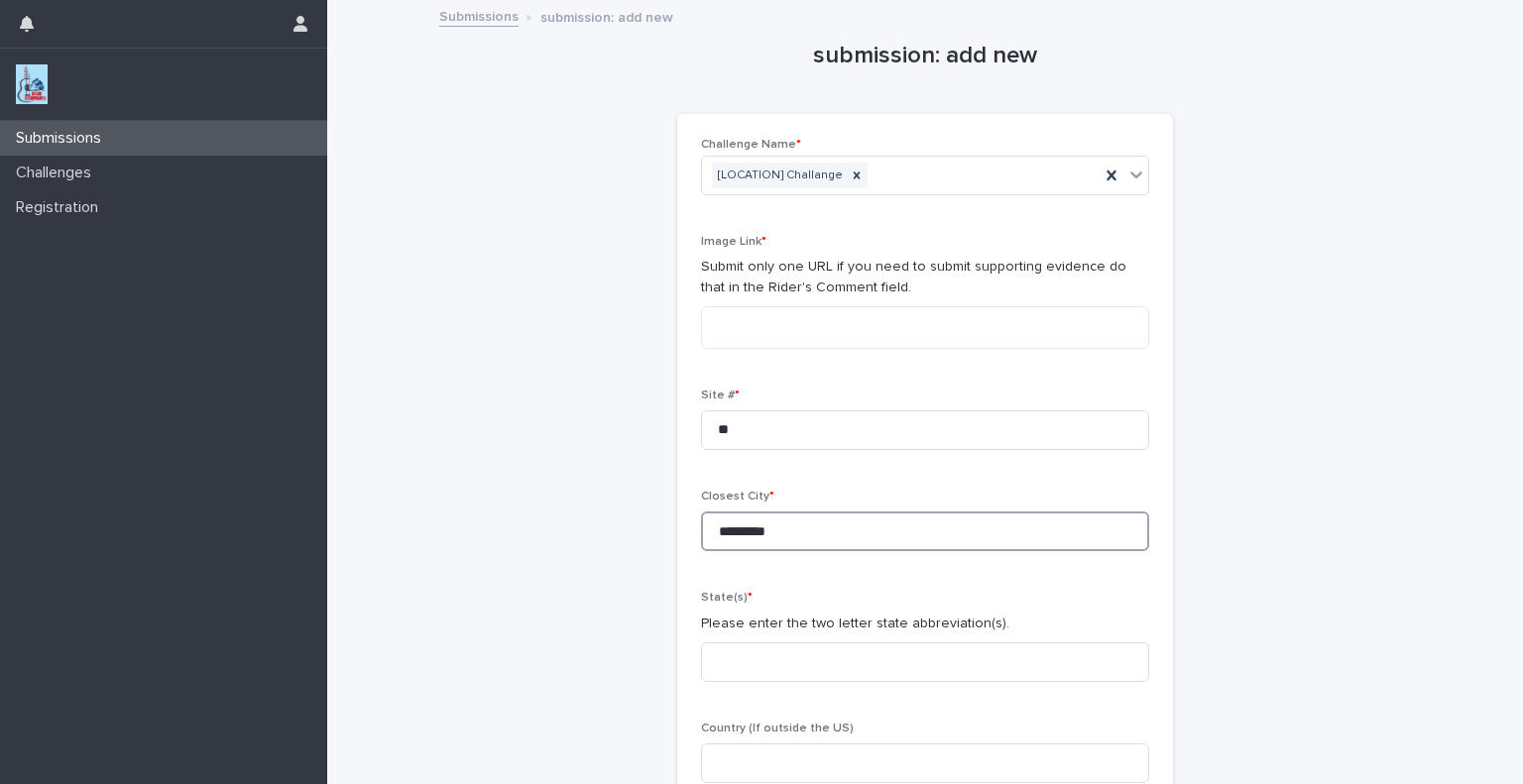 type on "*********" 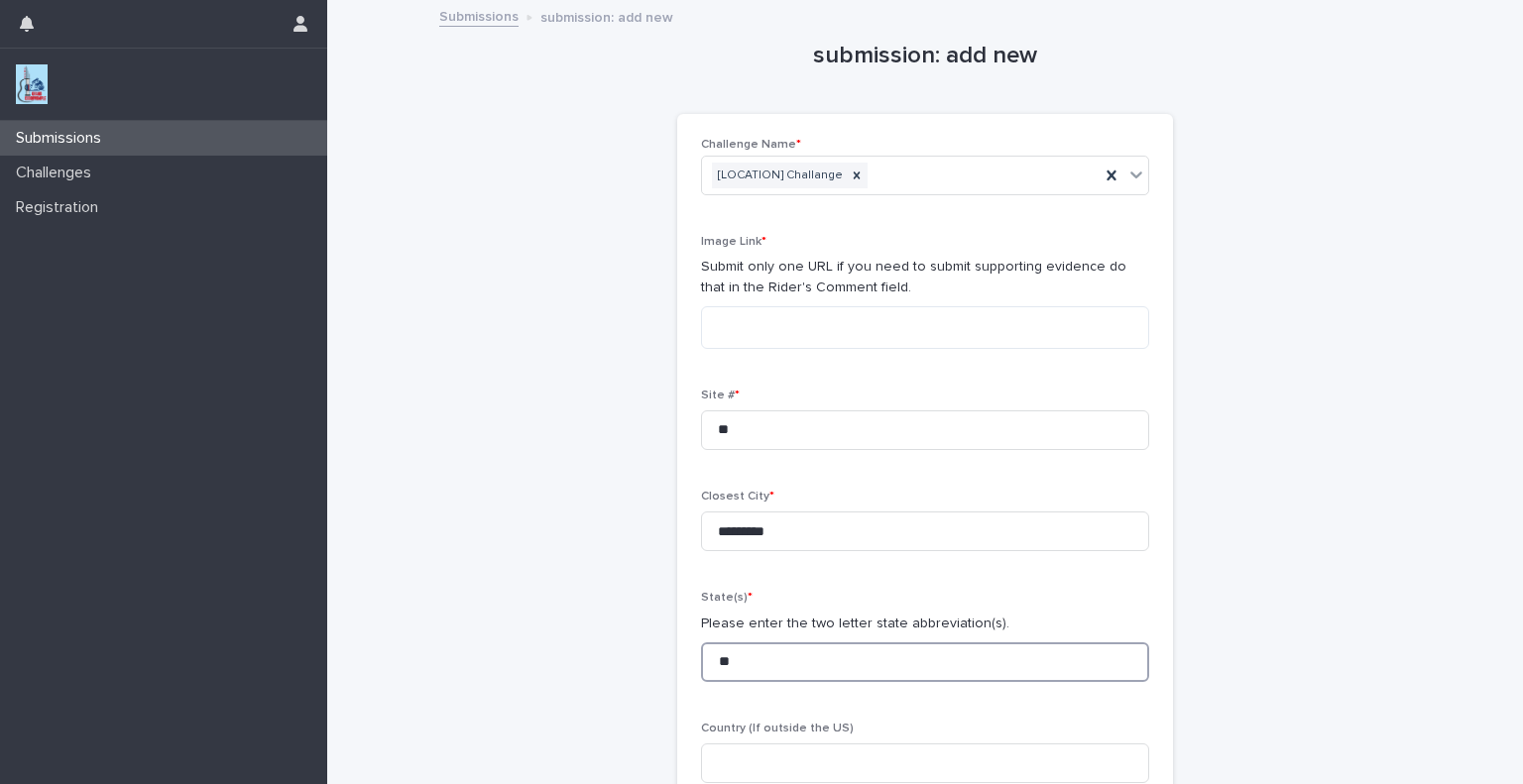 type on "**" 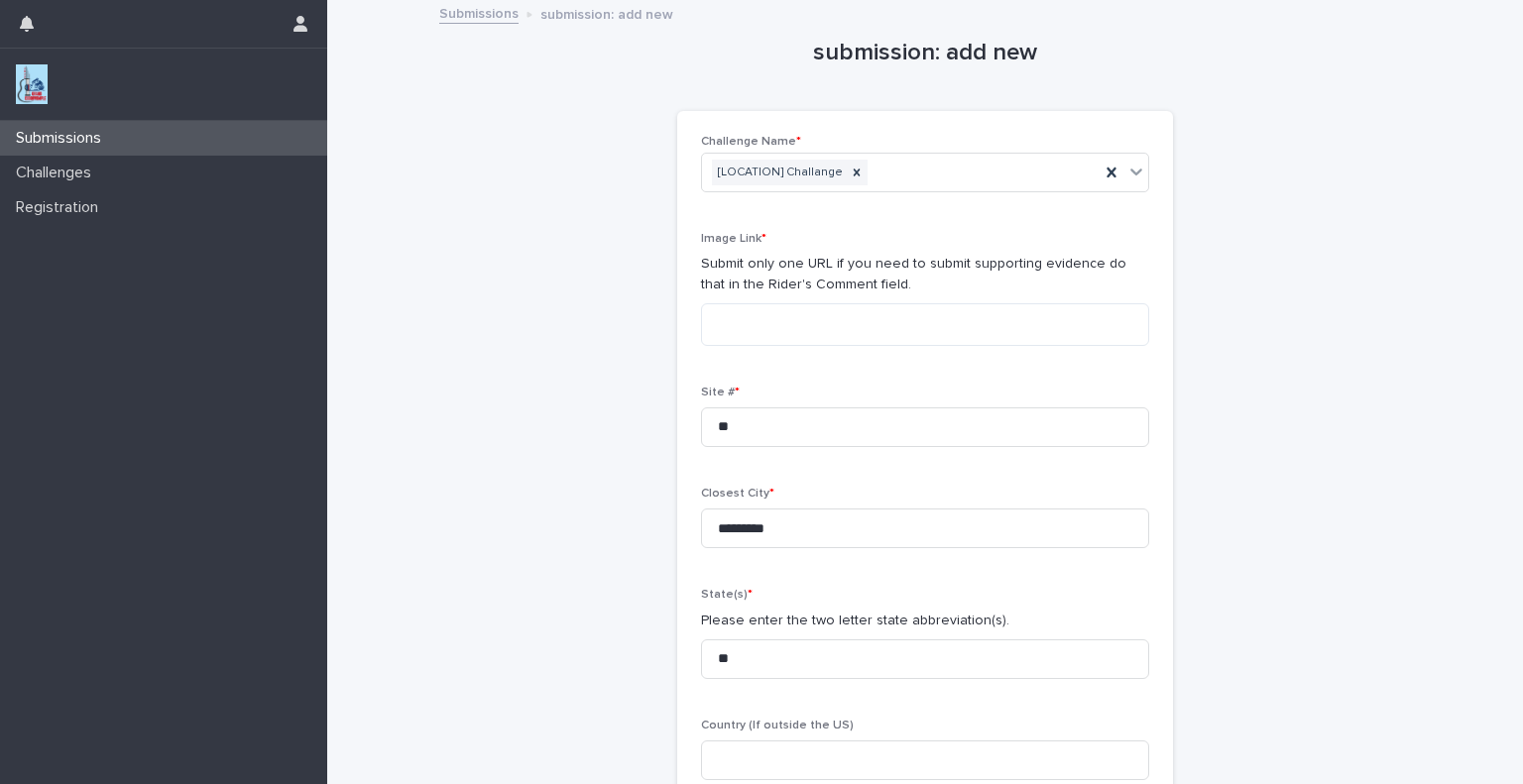 scroll, scrollTop: 0, scrollLeft: 0, axis: both 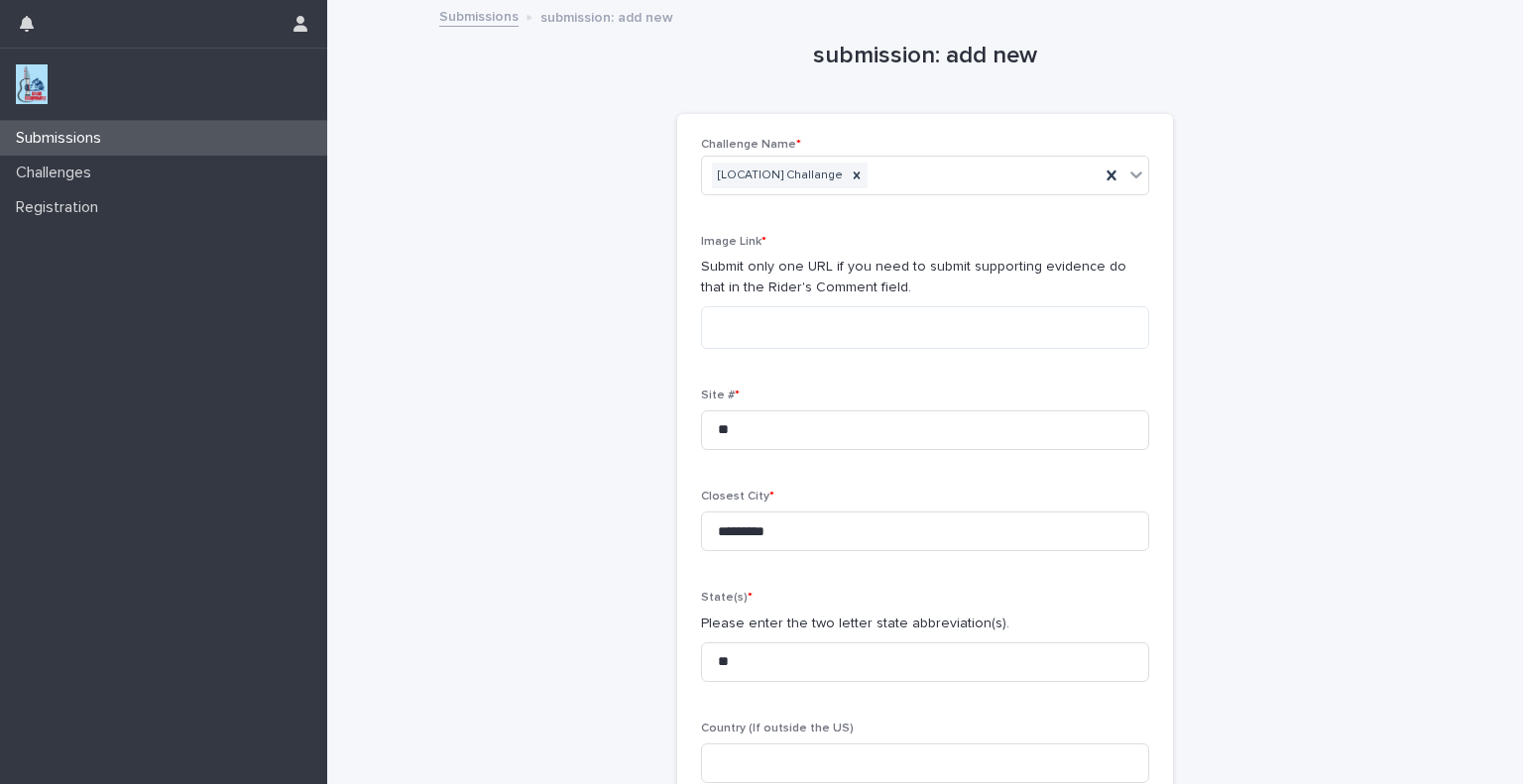 type on "**********" 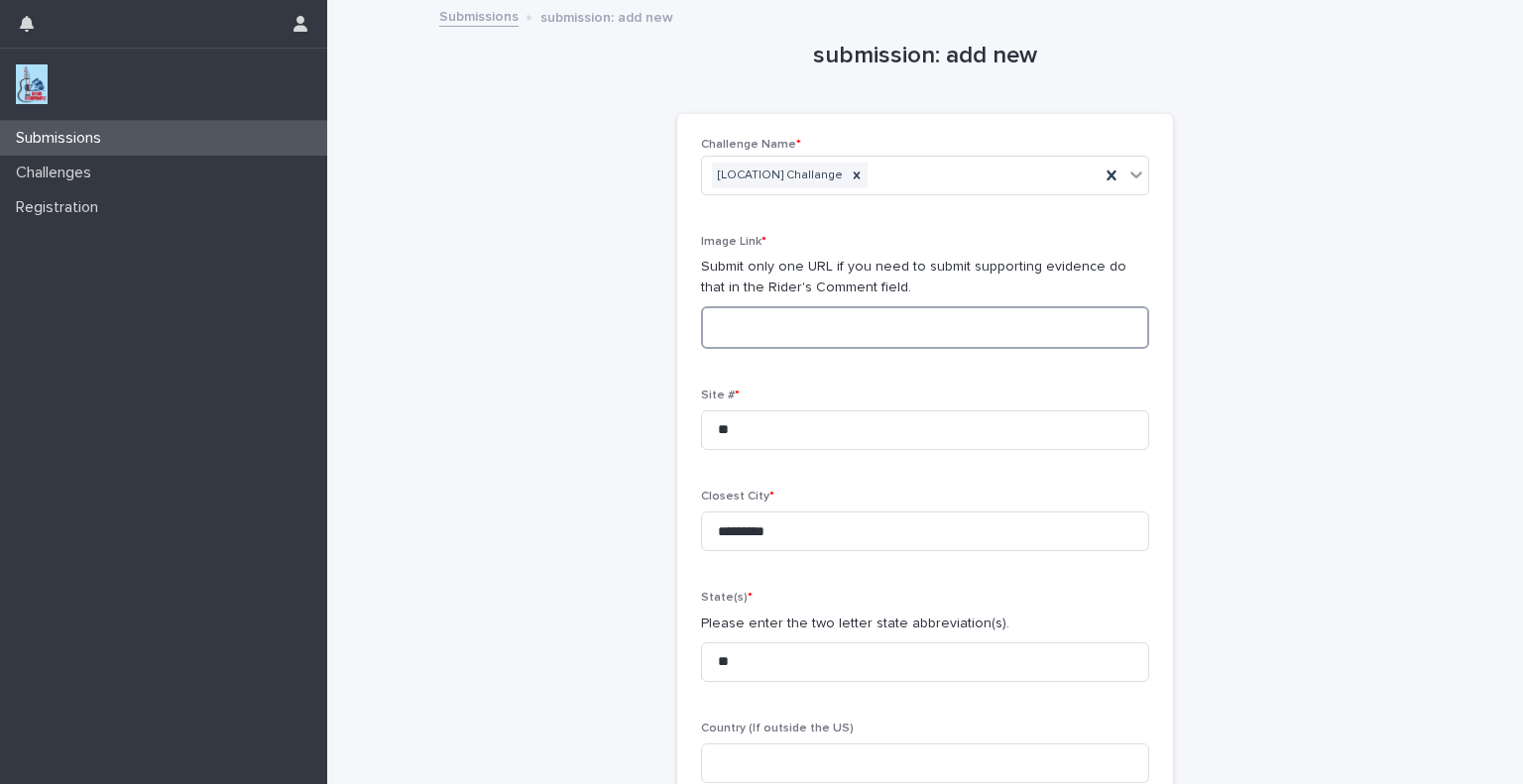 click at bounding box center (925, 327) 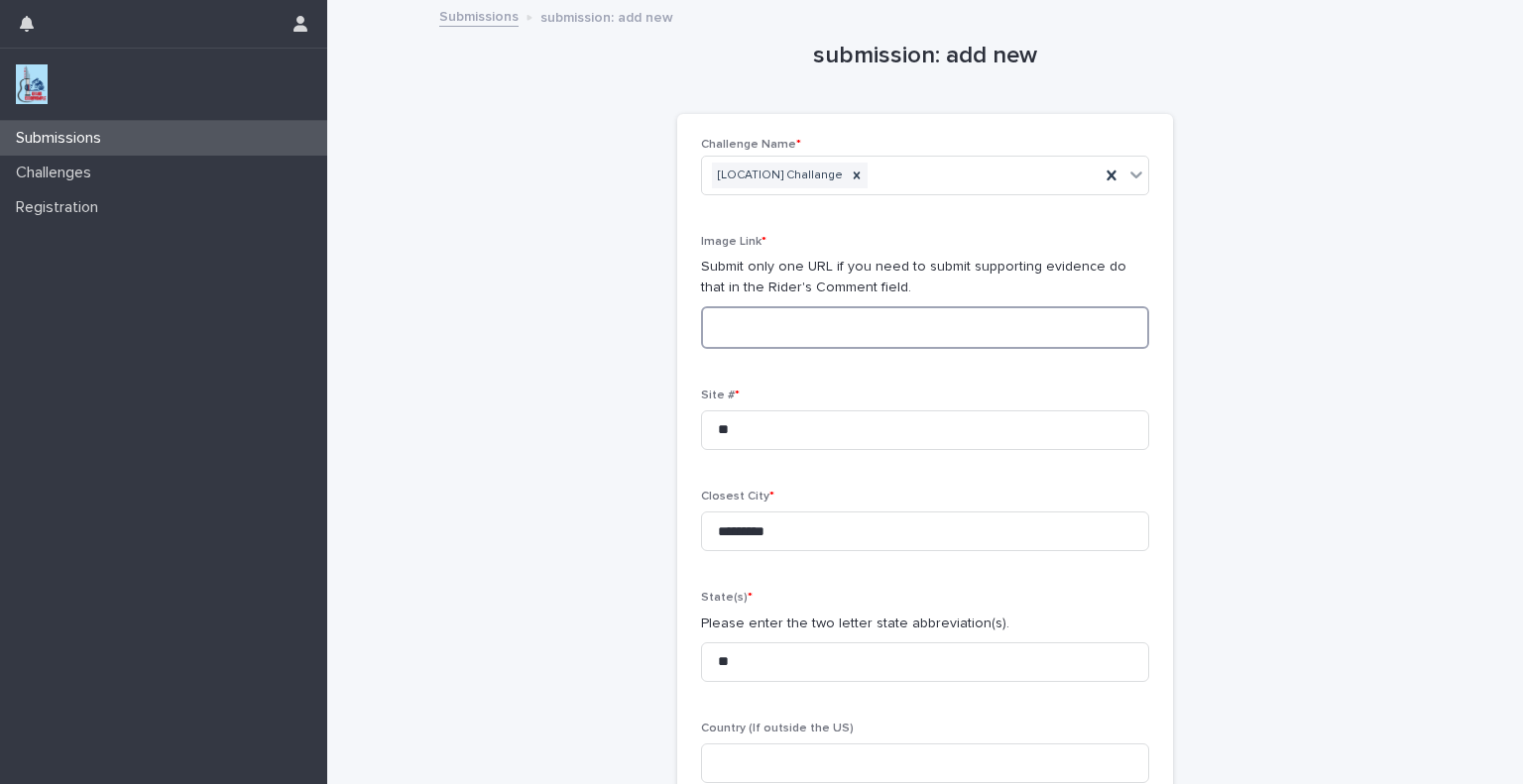 paste on "**********" 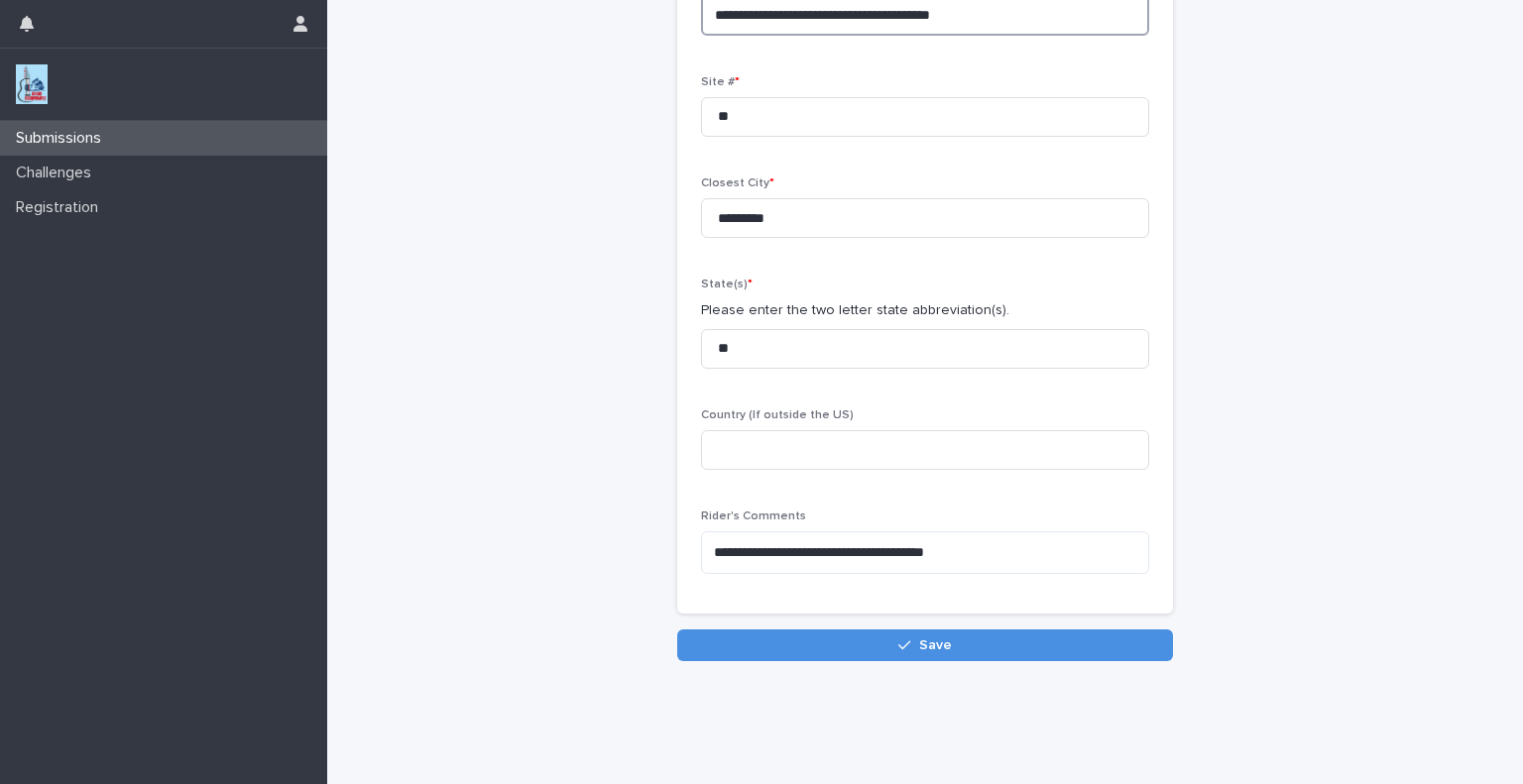 scroll, scrollTop: 320, scrollLeft: 0, axis: vertical 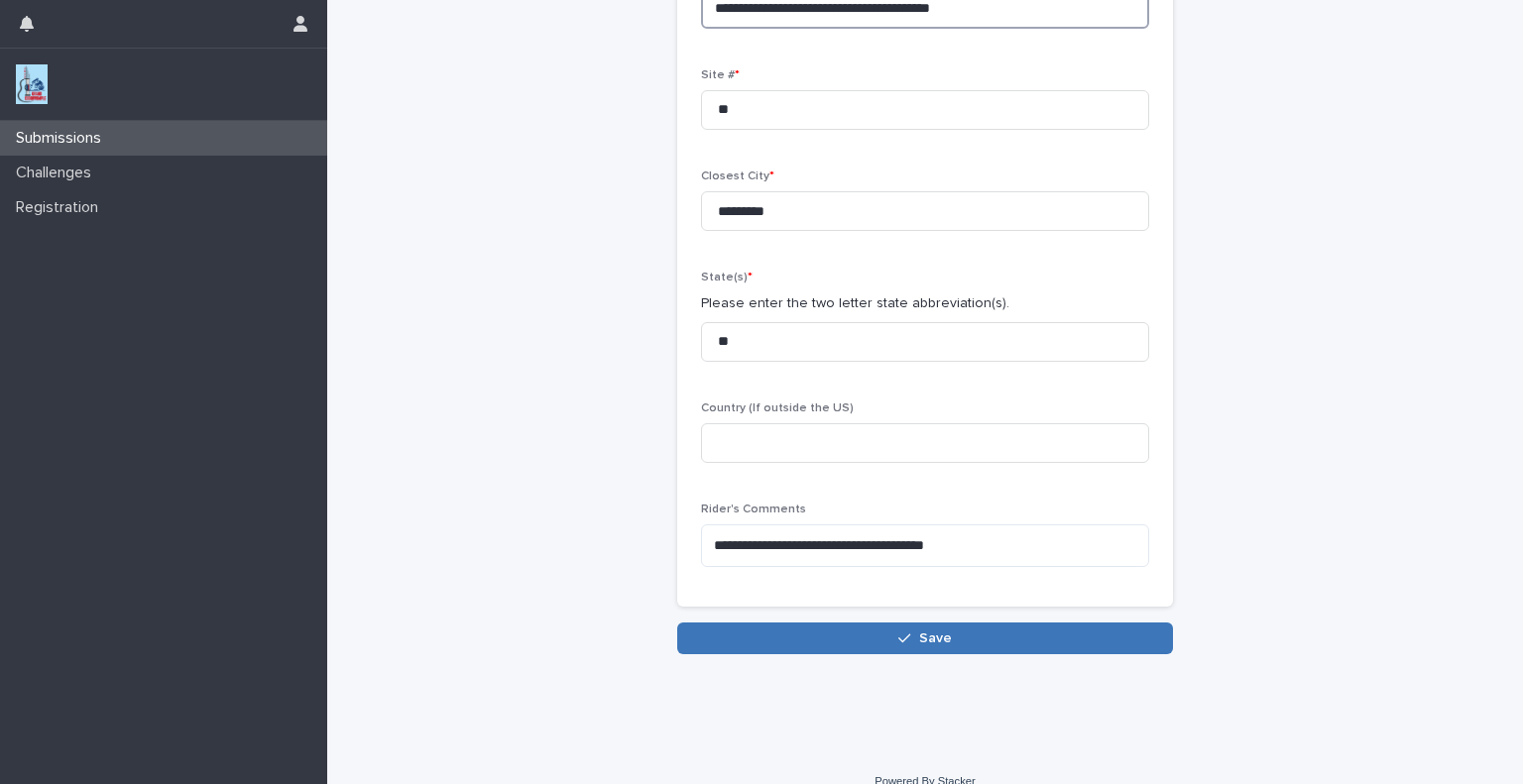 type on "**********" 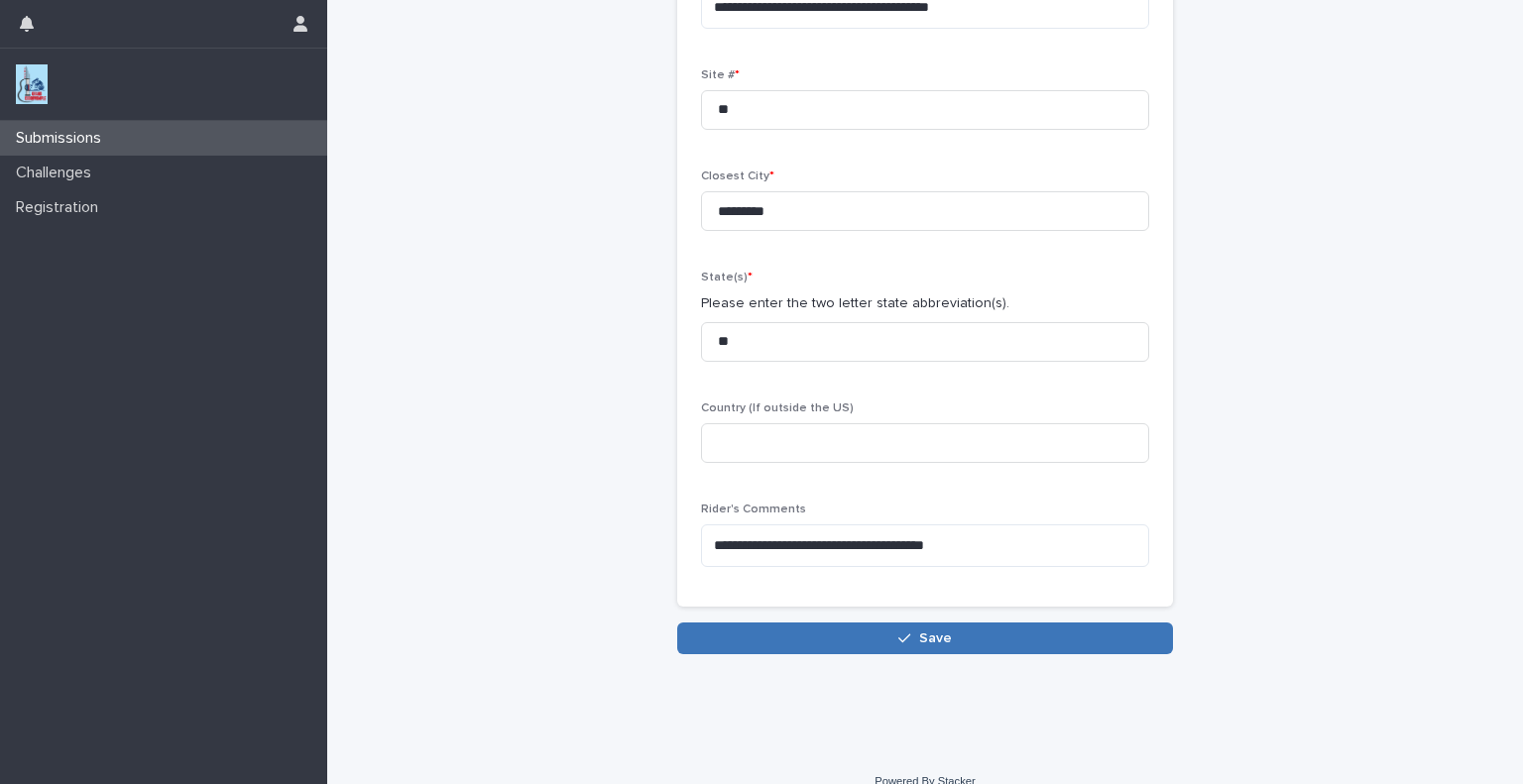 click on "Save" at bounding box center (925, 638) 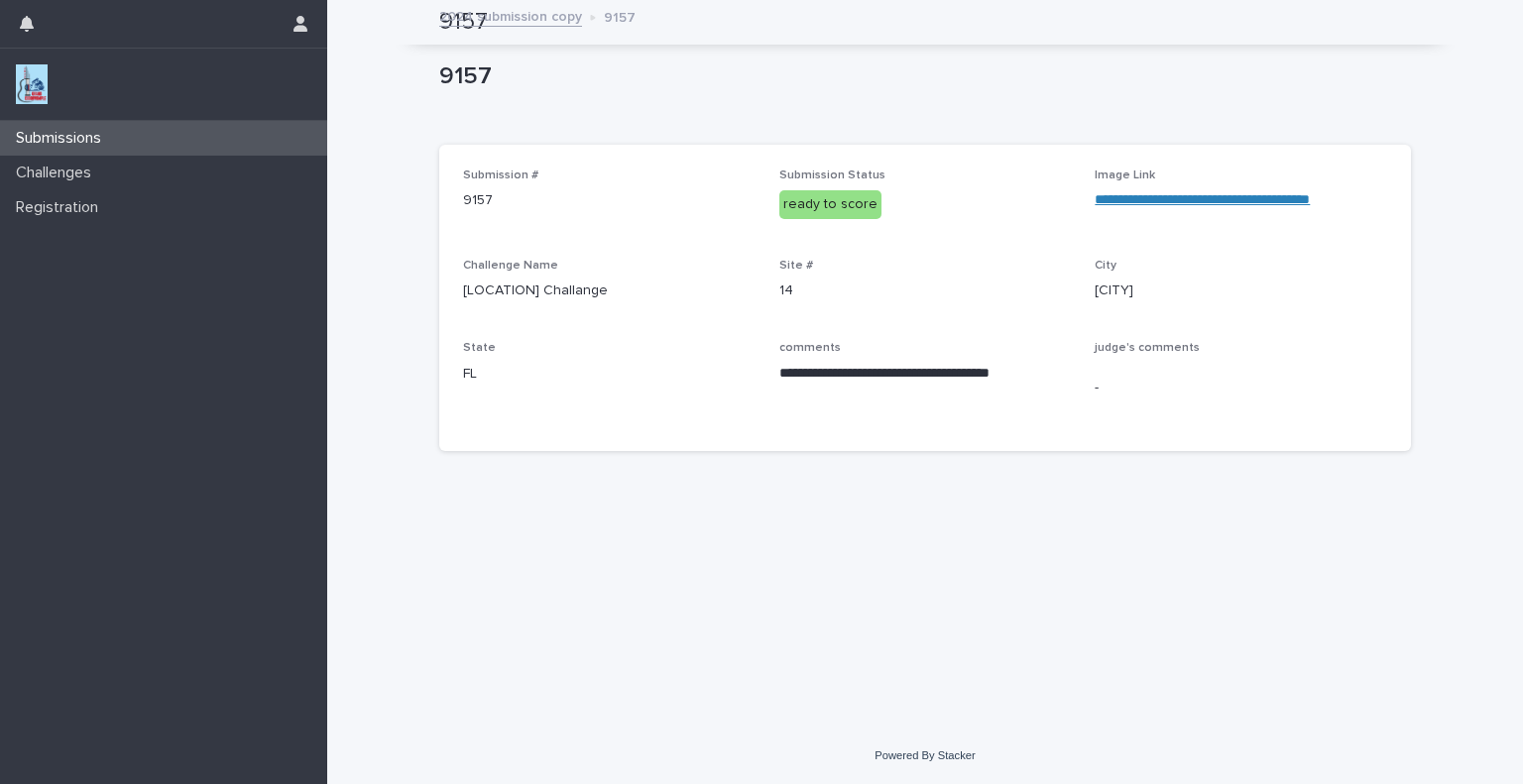 scroll, scrollTop: 0, scrollLeft: 0, axis: both 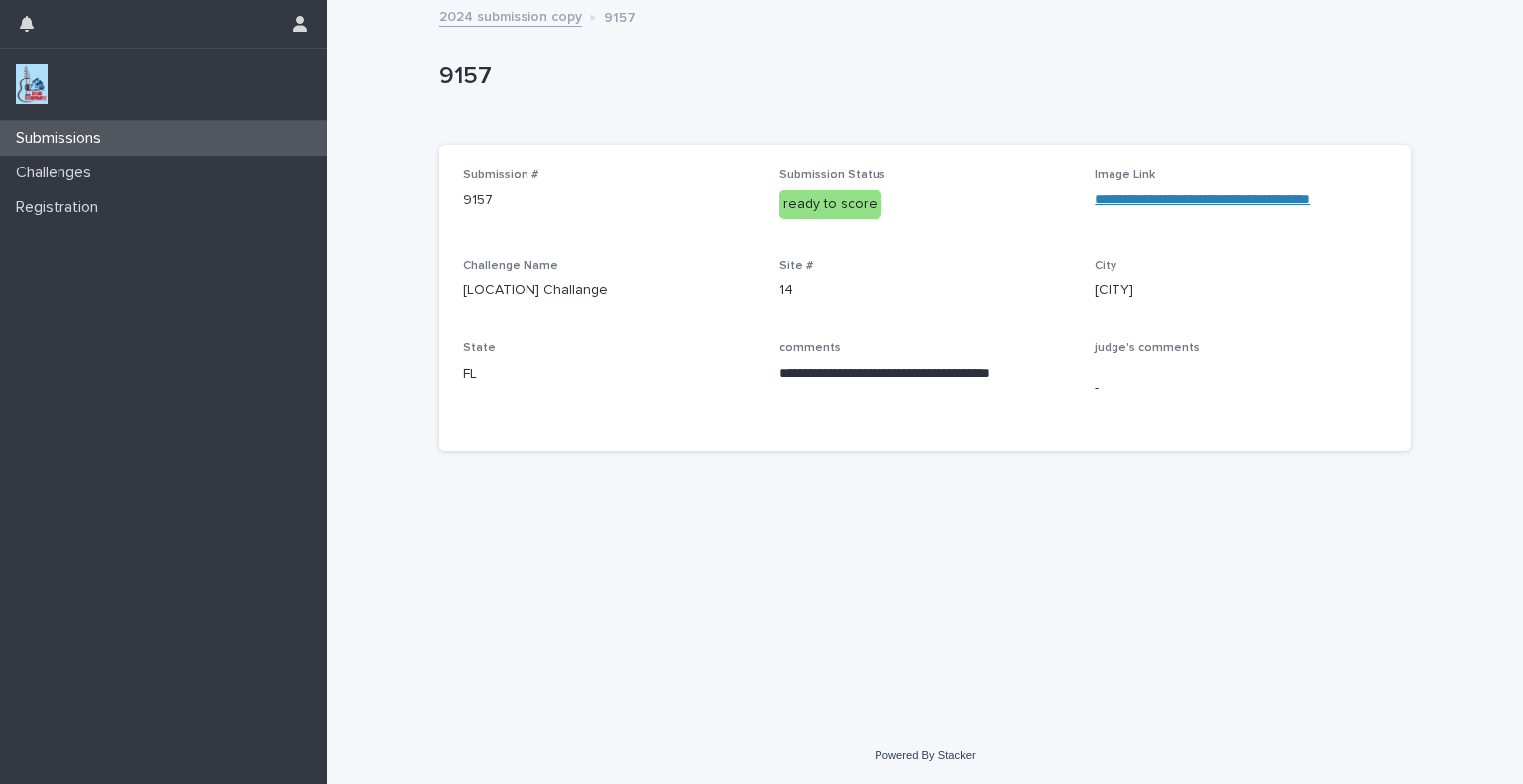 click on "Submissions Challenges Registration" at bounding box center (164, 452) 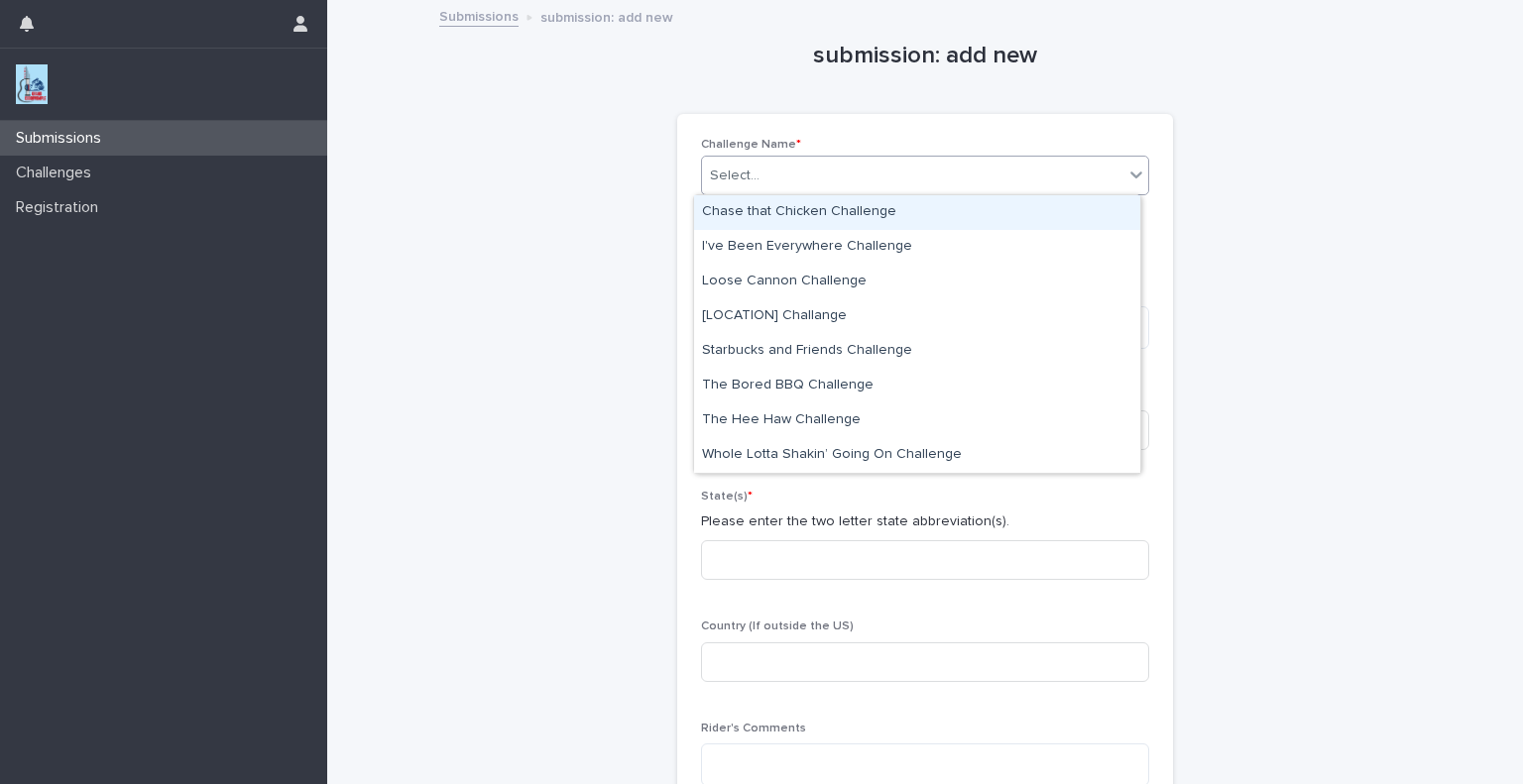 click on "Select..." at bounding box center (912, 175) 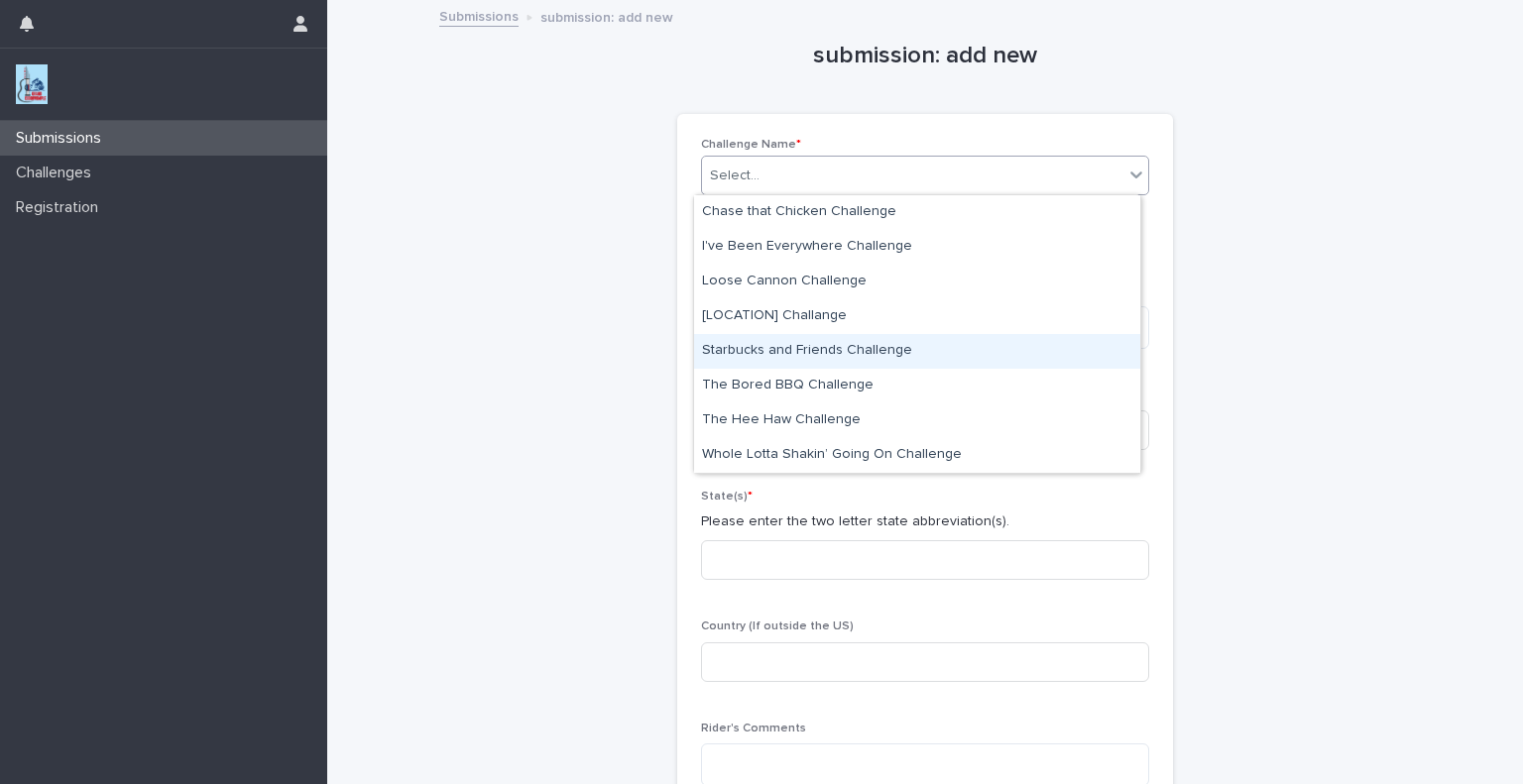 click on "Starbucks and Friends Challenge" at bounding box center (917, 351) 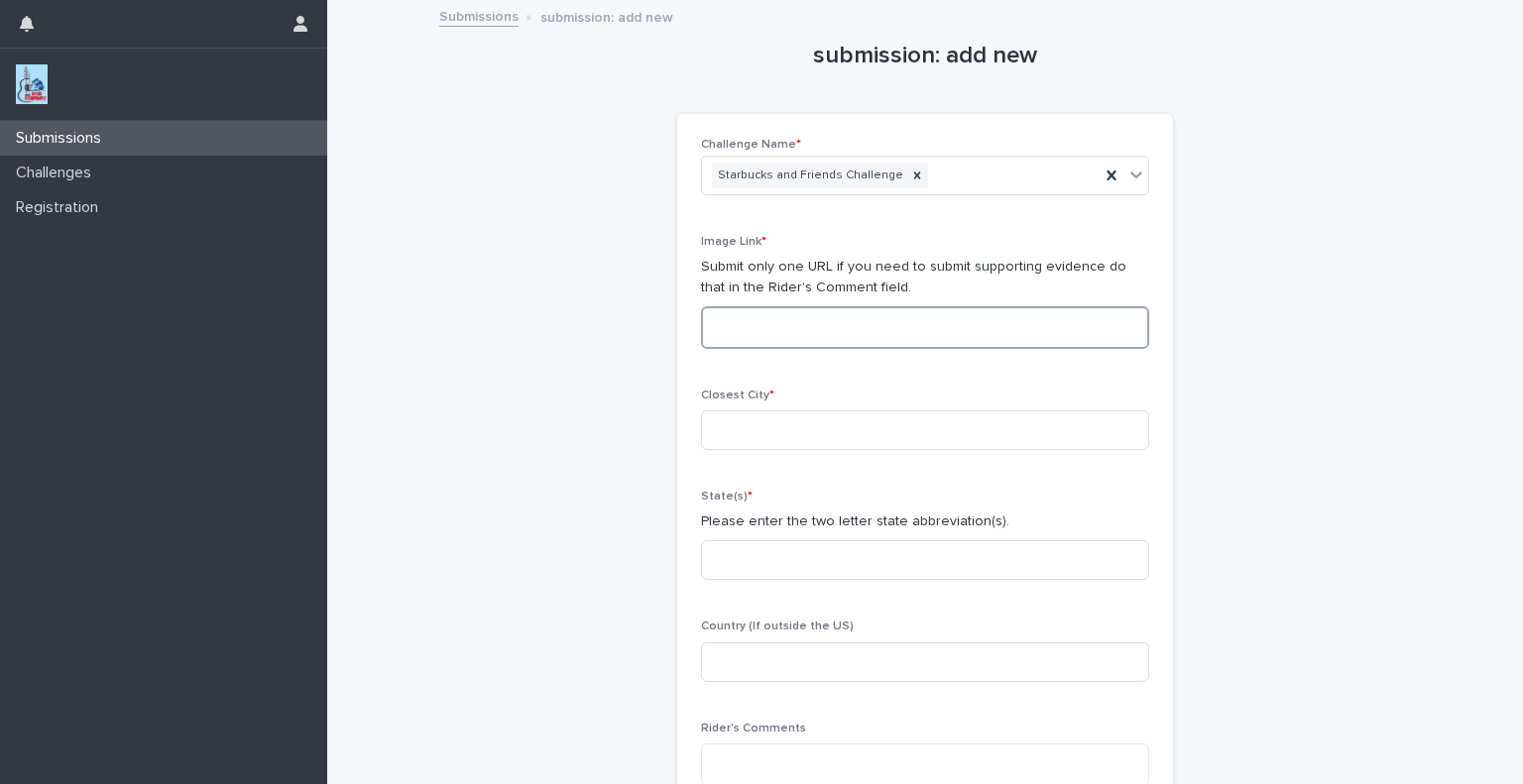 click at bounding box center [925, 327] 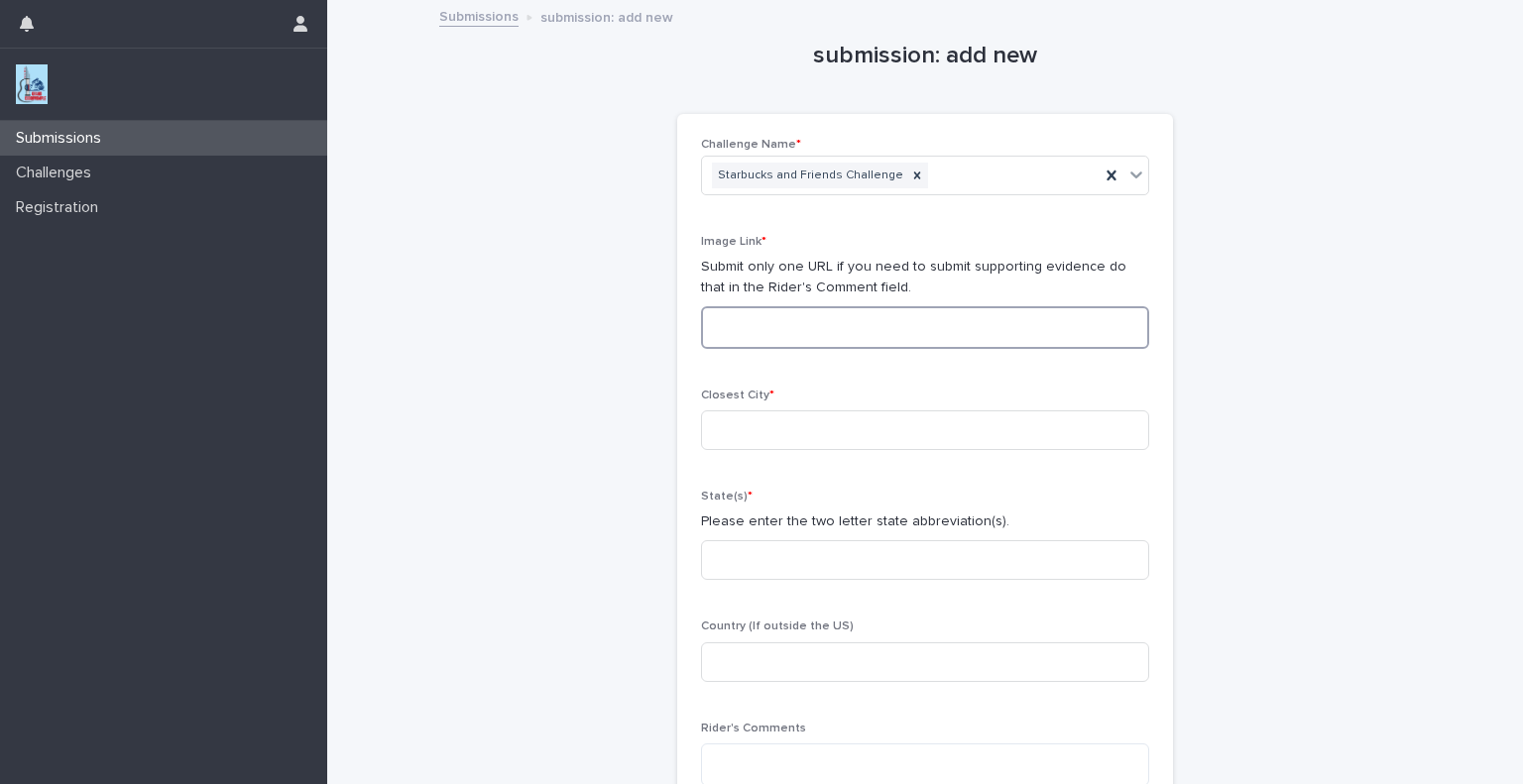 paste on "**********" 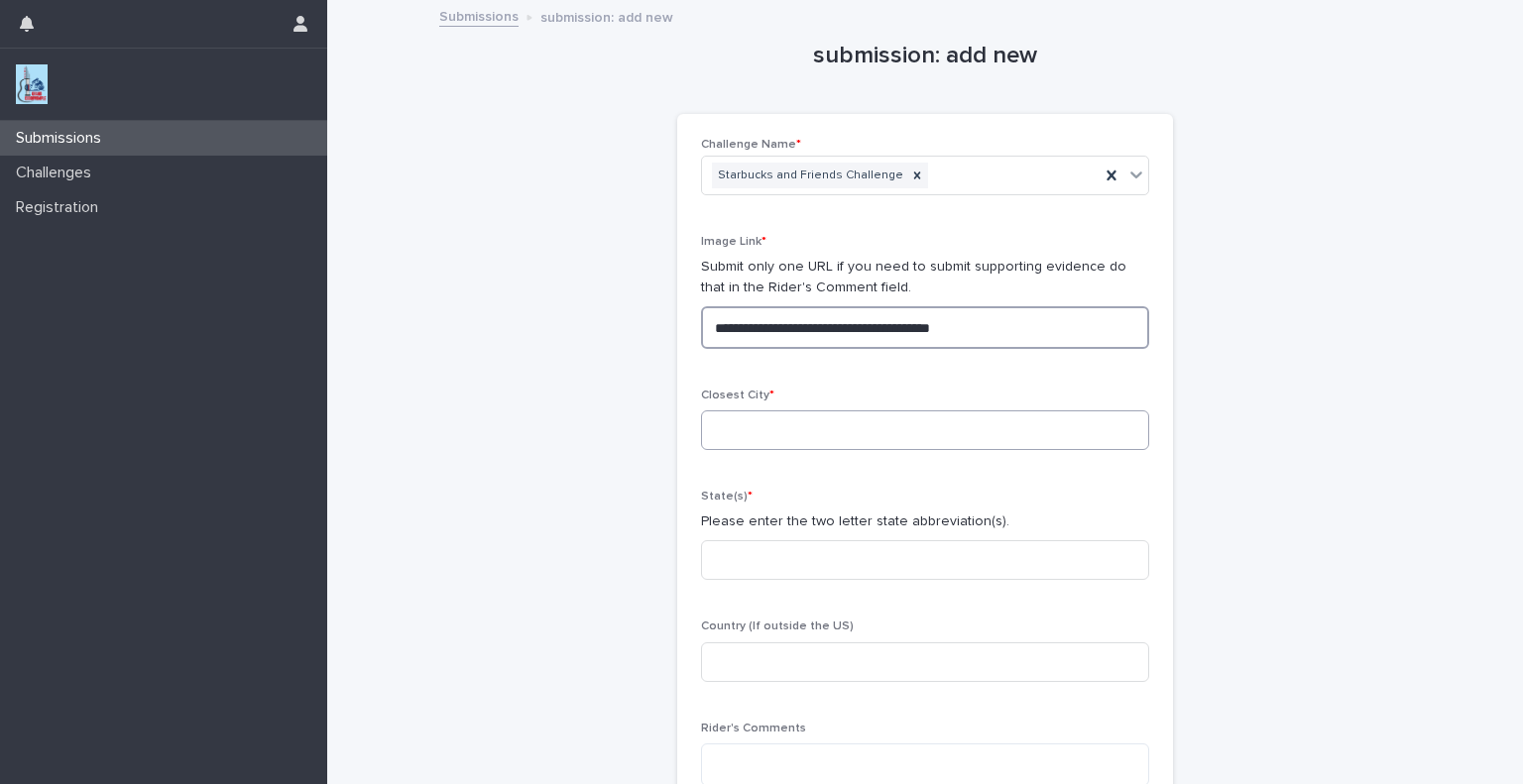 type on "**********" 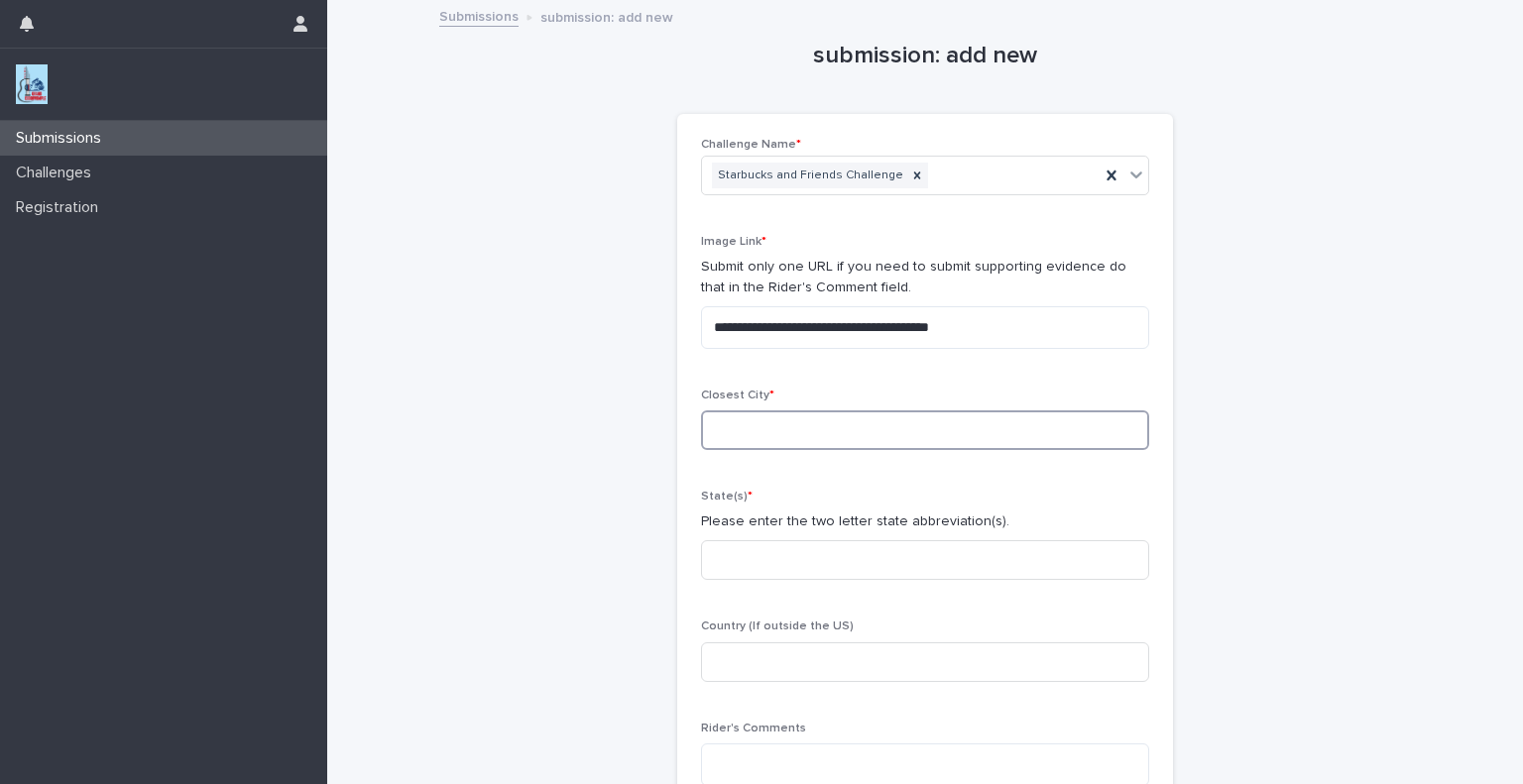 click at bounding box center [925, 430] 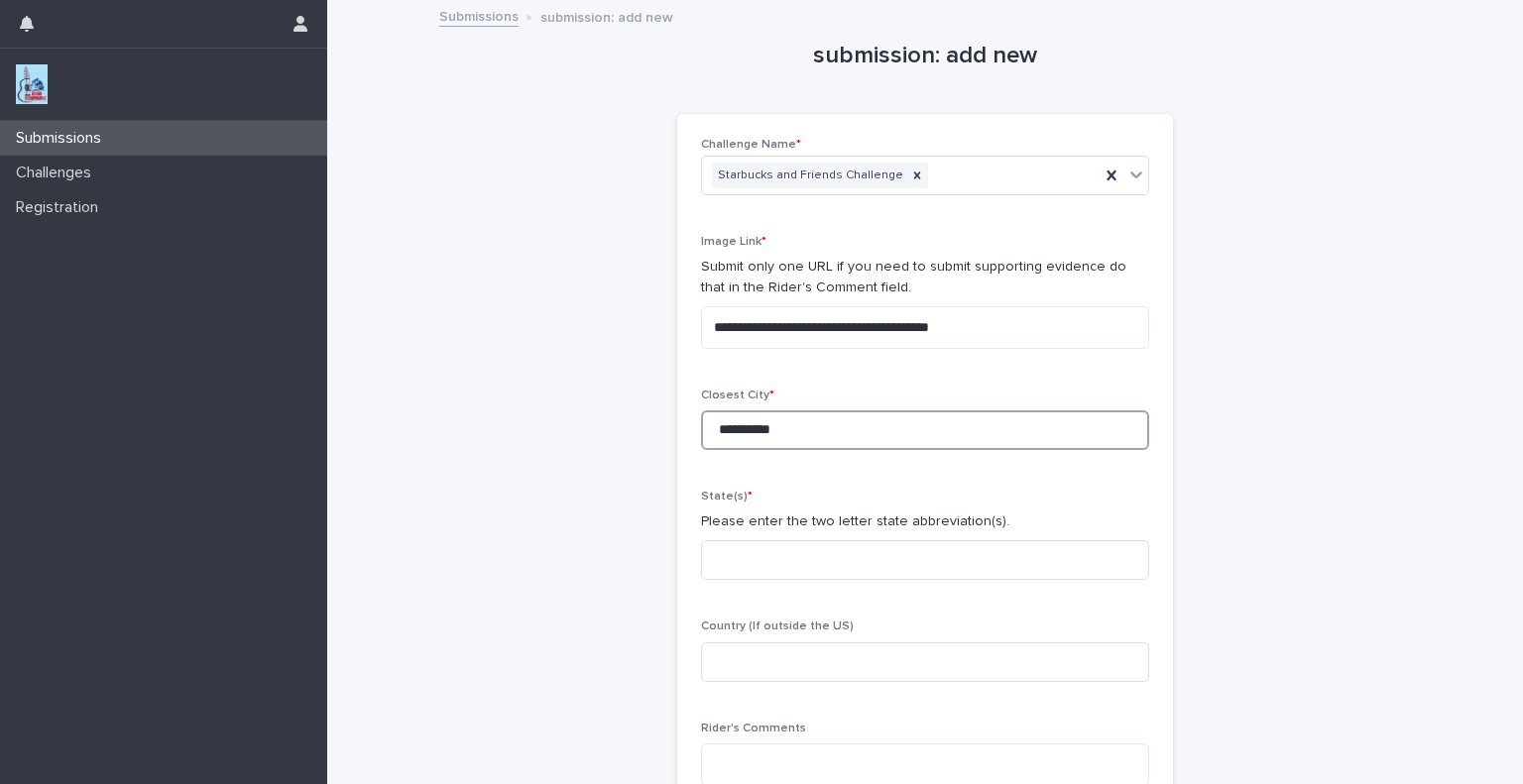 type on "**********" 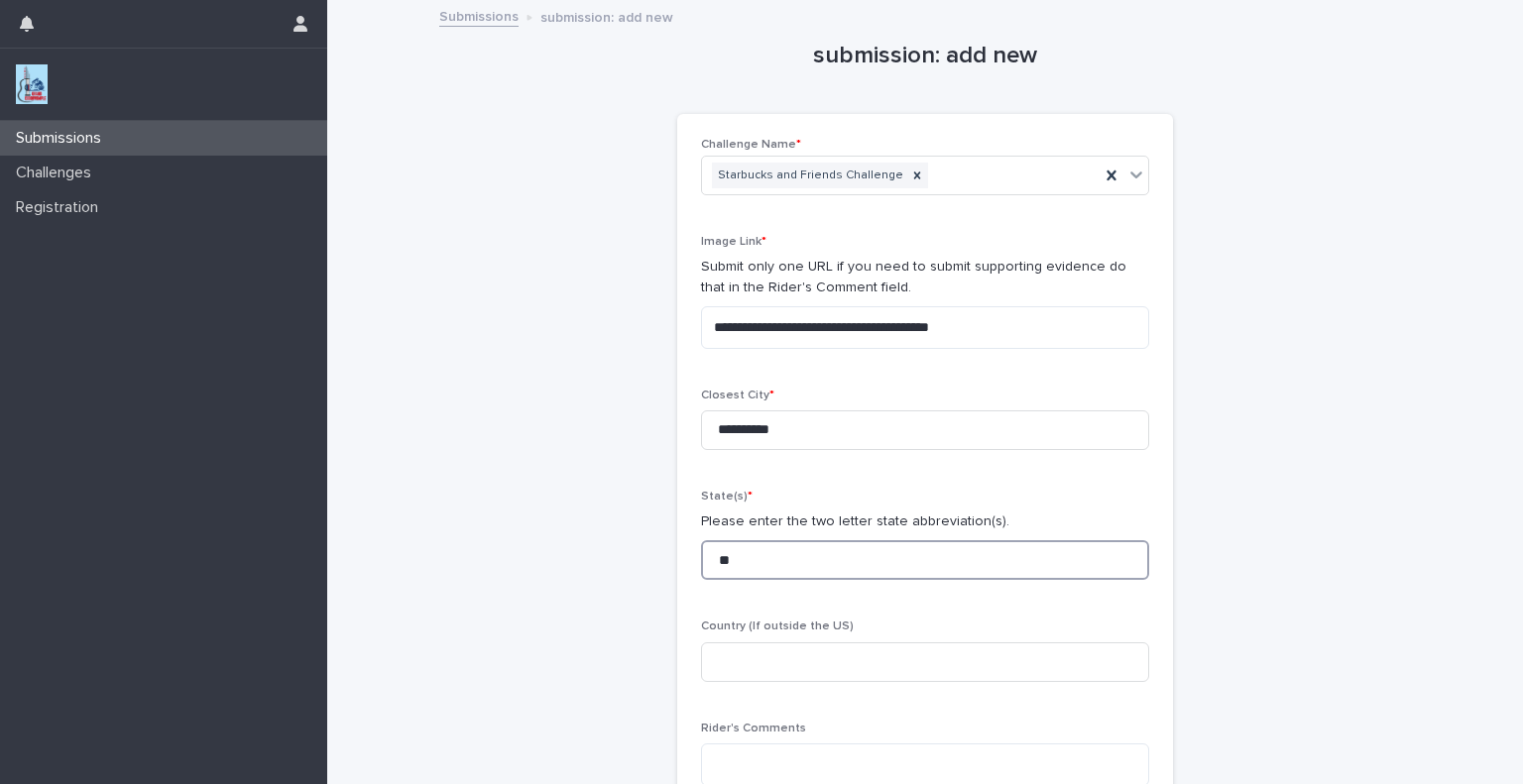 type on "**" 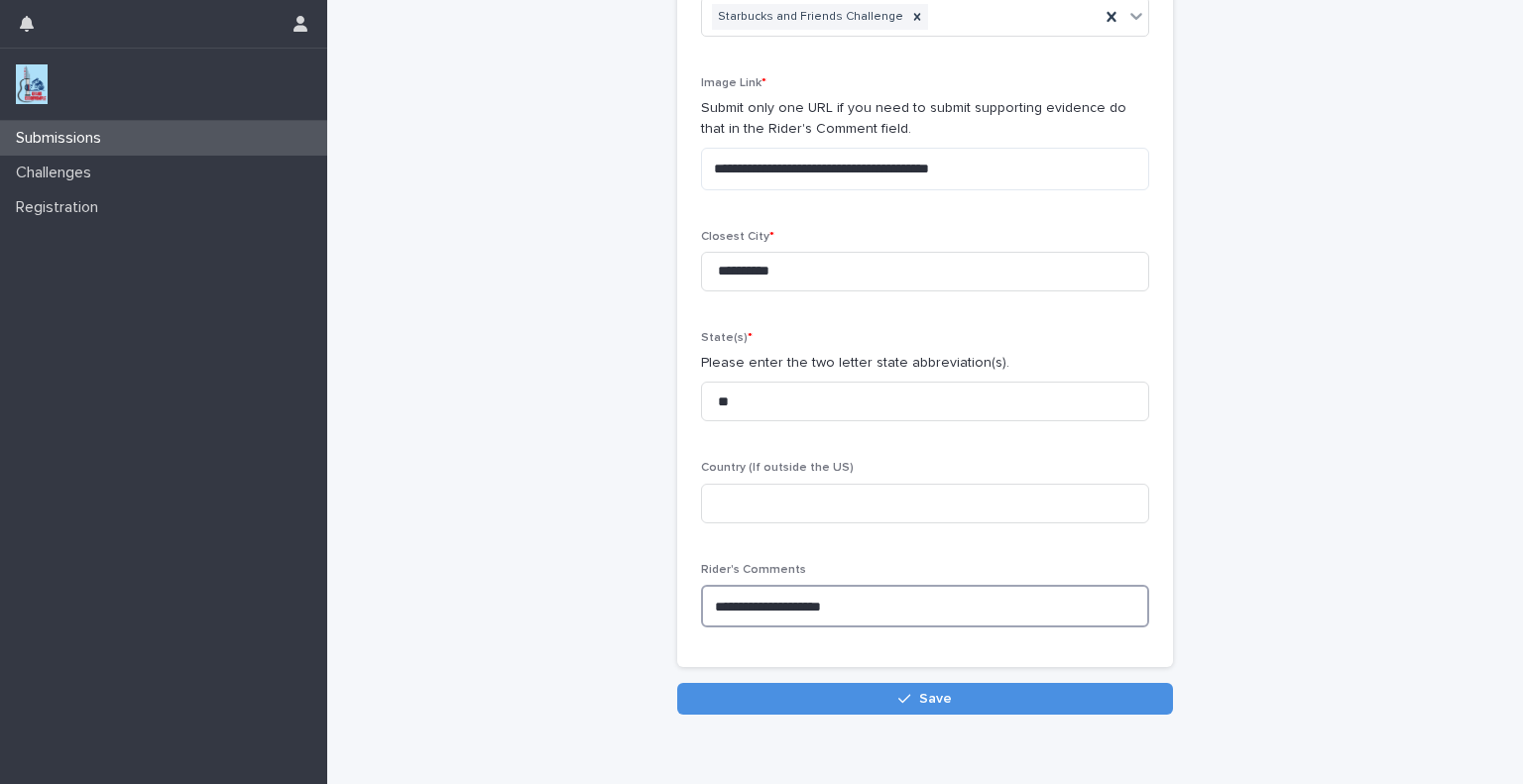 scroll, scrollTop: 164, scrollLeft: 0, axis: vertical 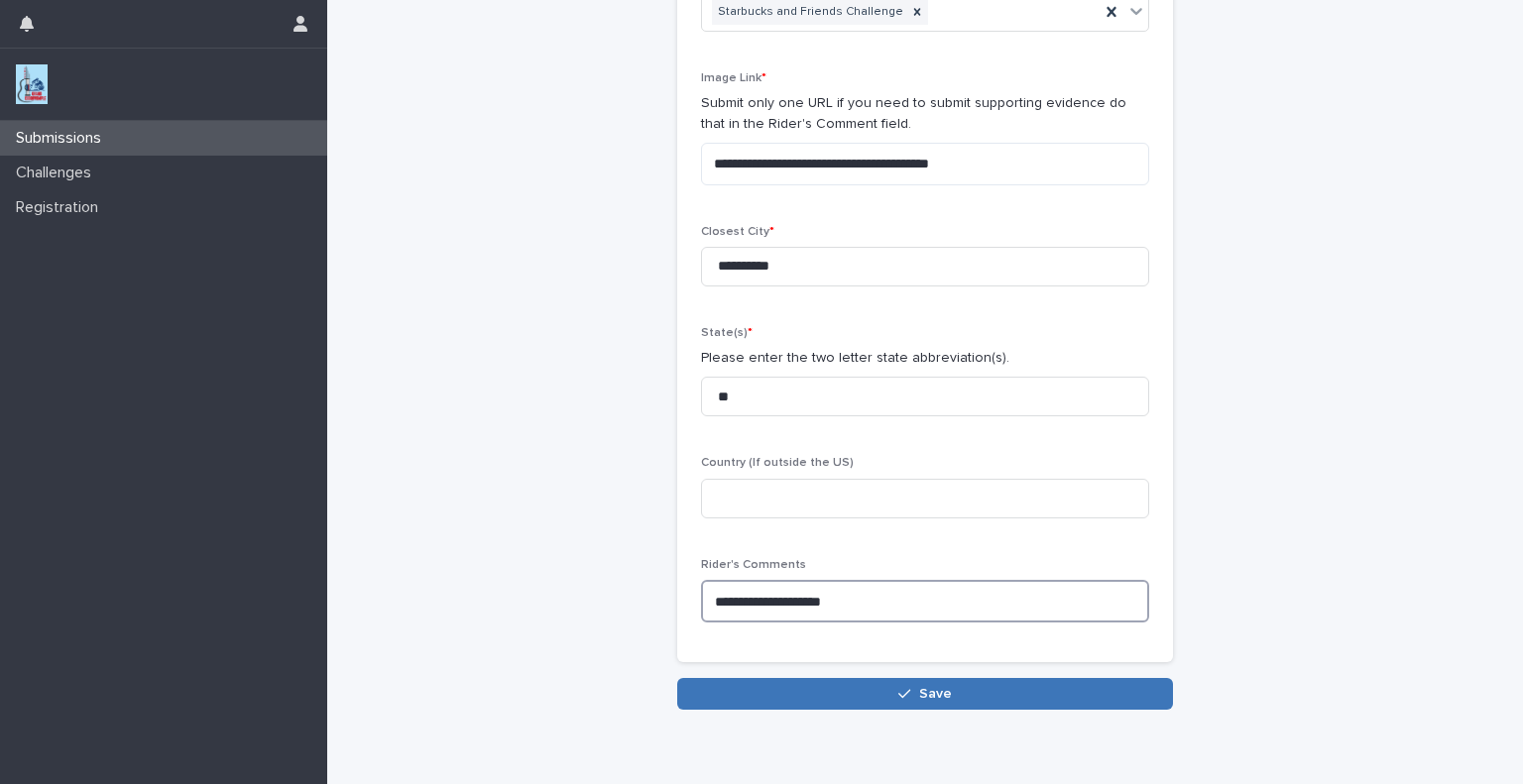 type on "**********" 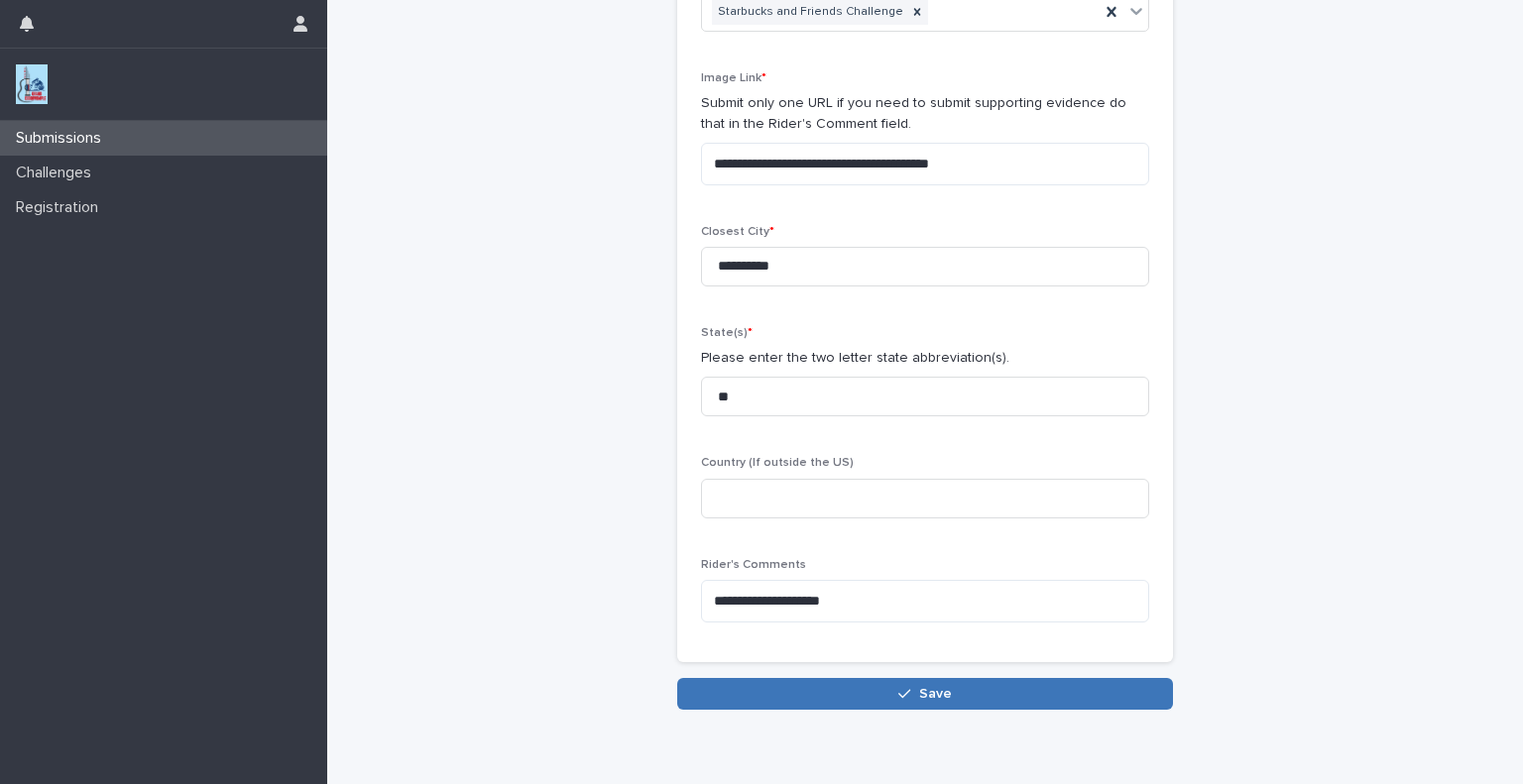 click on "Save" at bounding box center [925, 694] 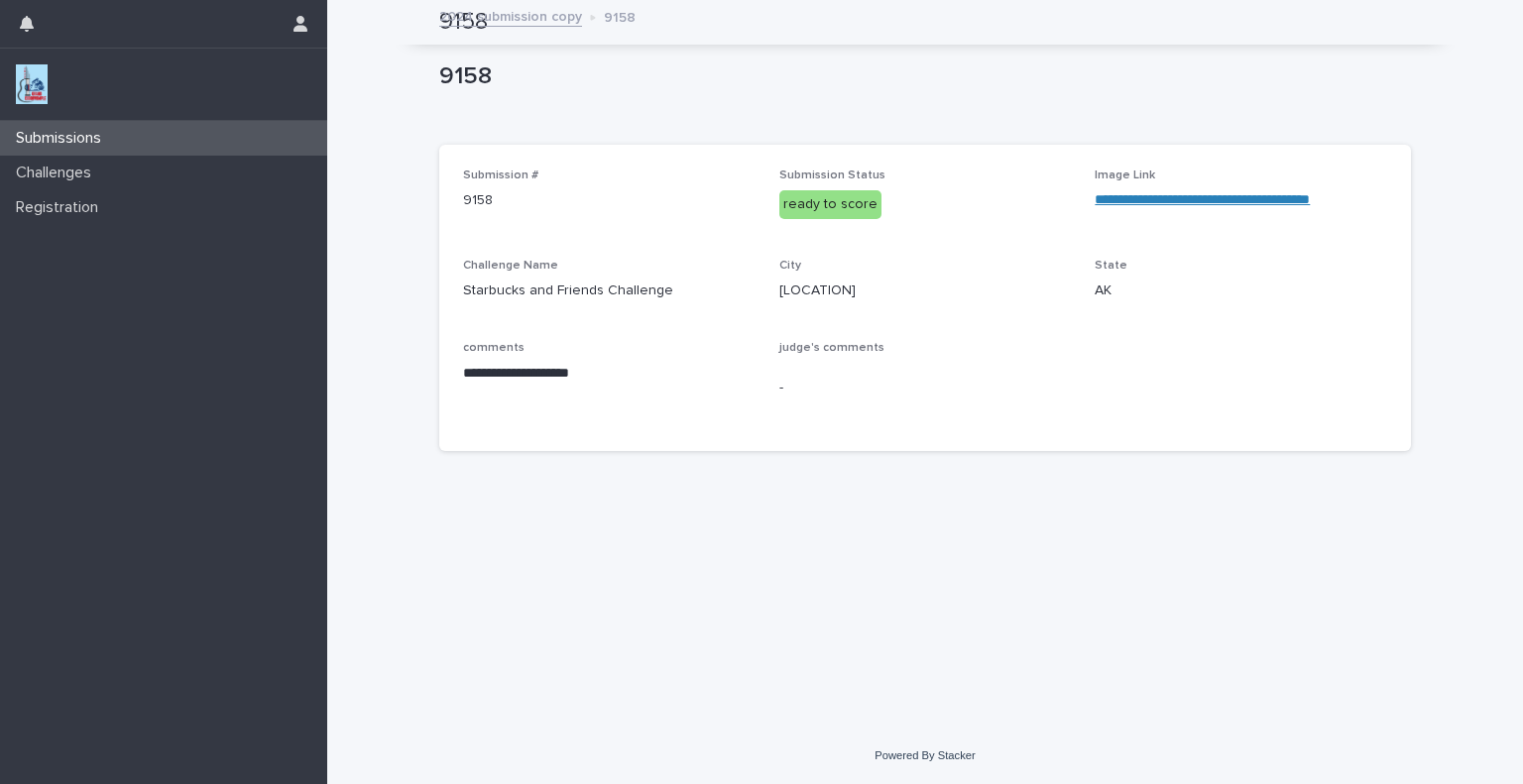 scroll, scrollTop: 0, scrollLeft: 0, axis: both 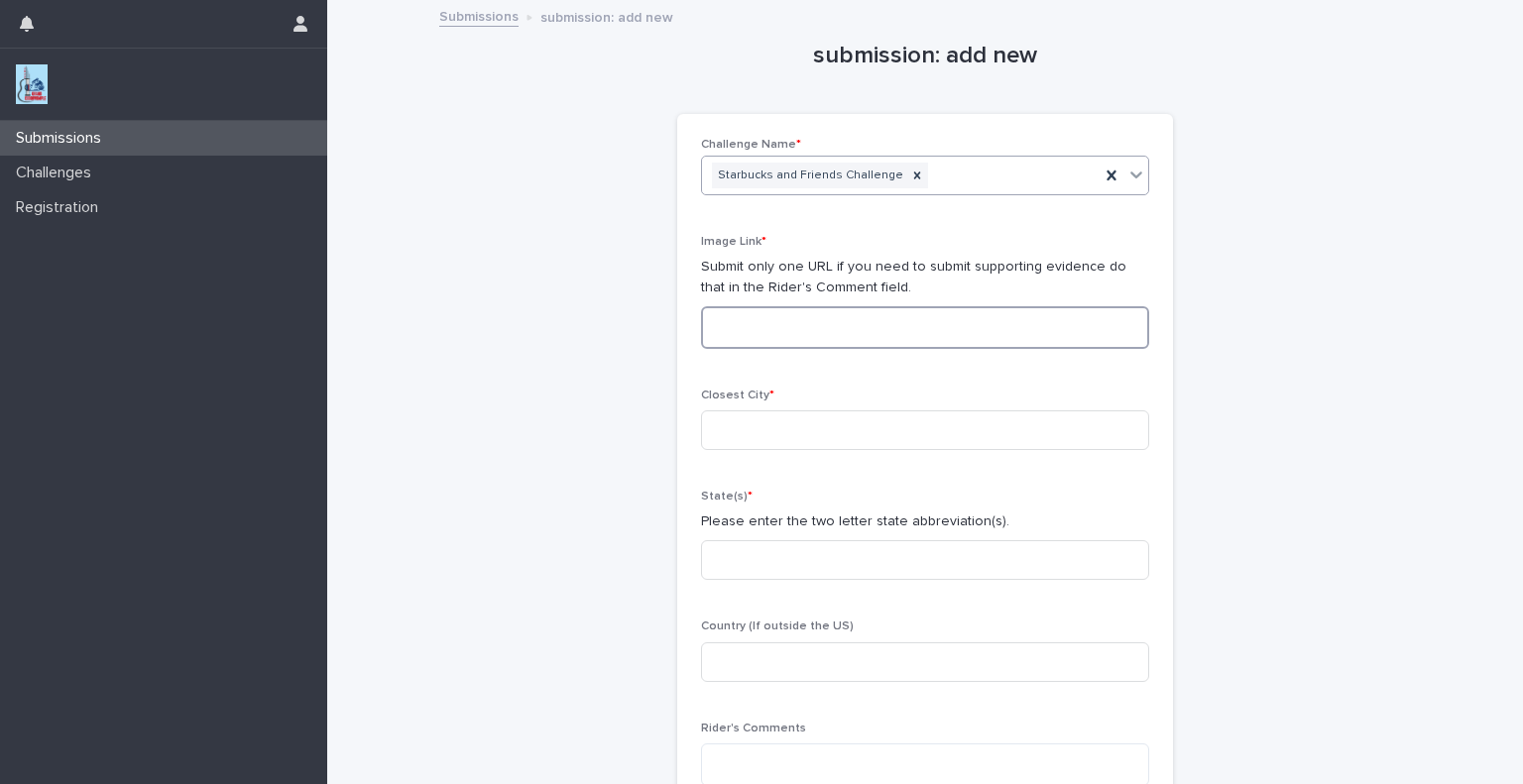 click at bounding box center (925, 327) 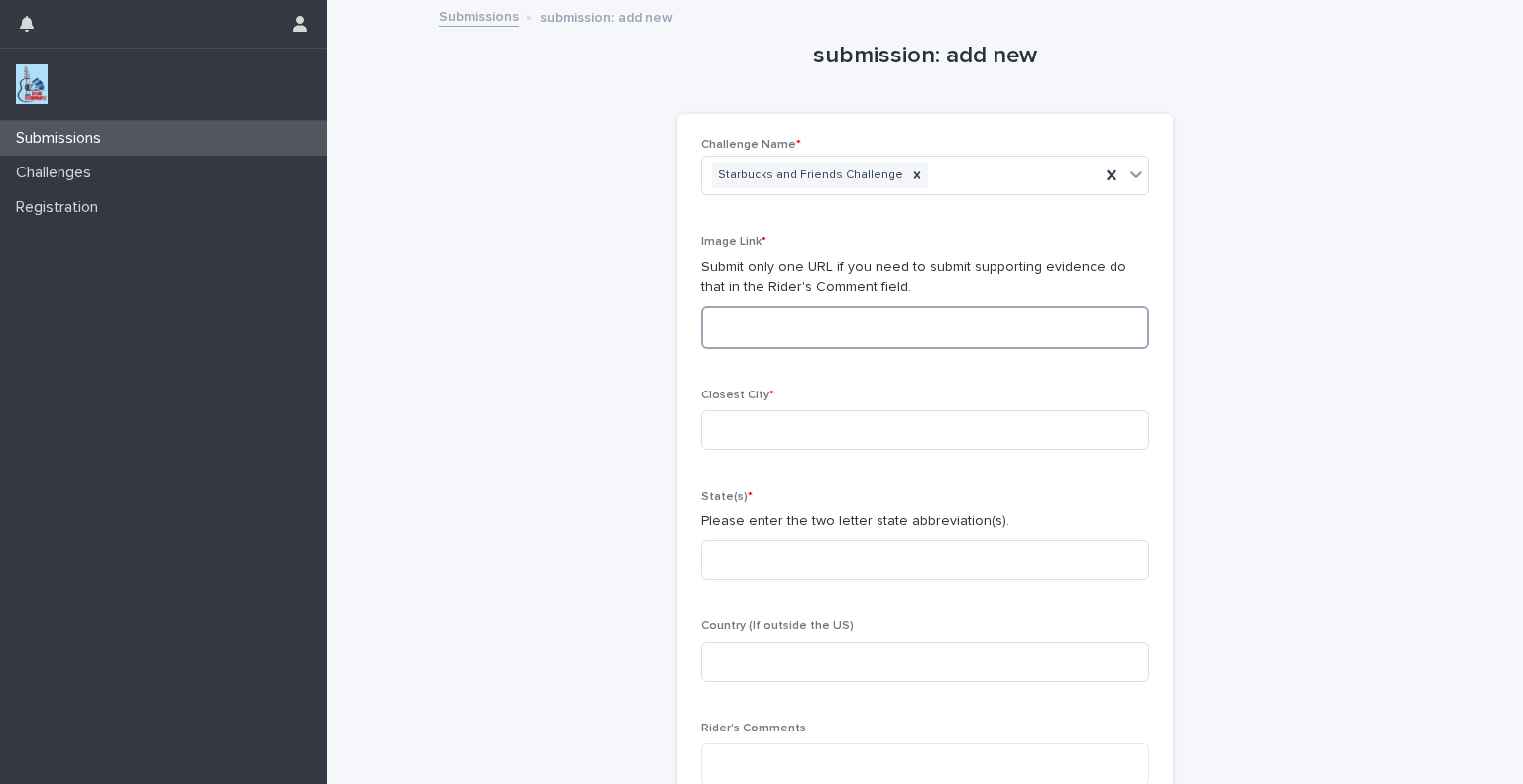 paste on "**********" 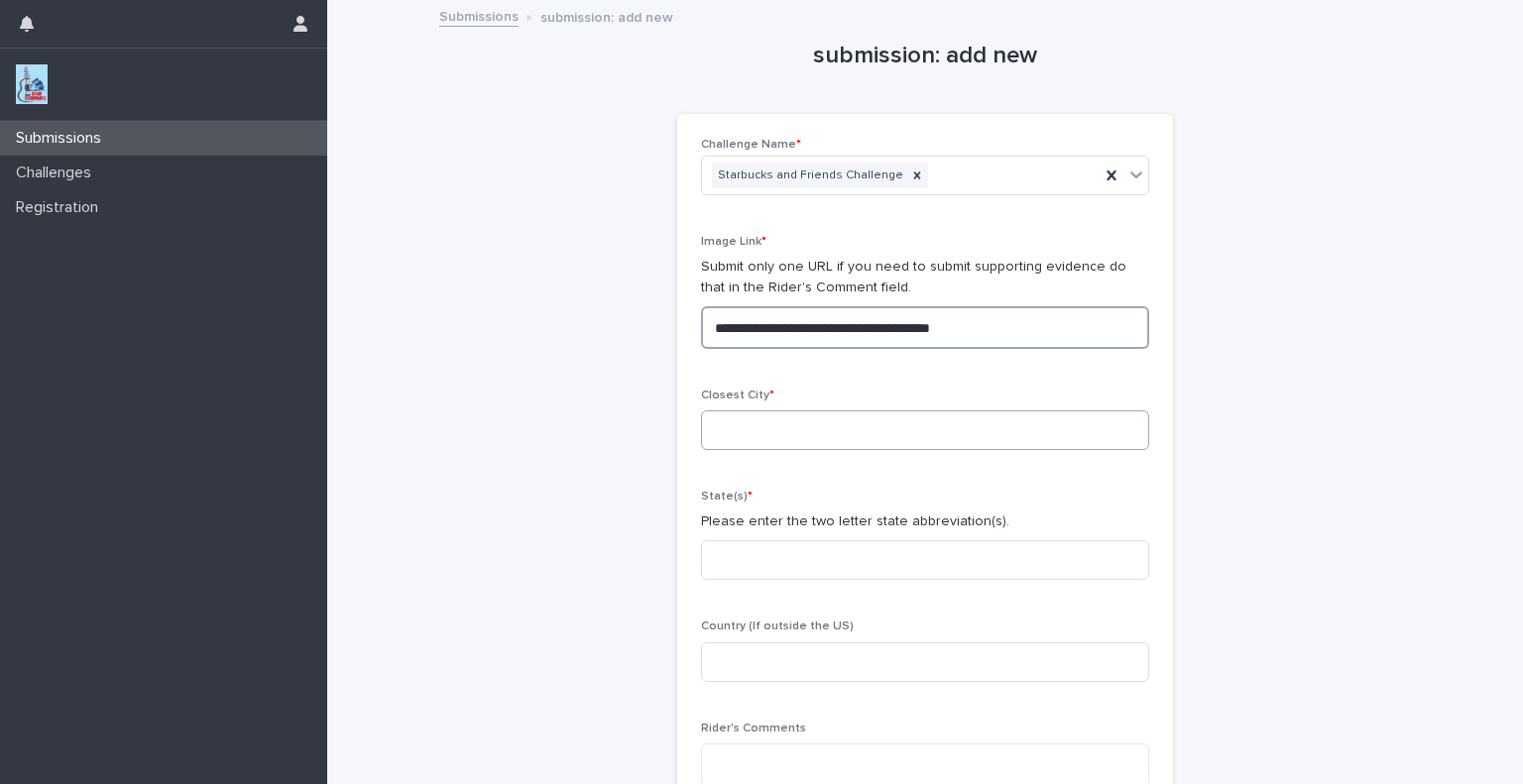 type on "**********" 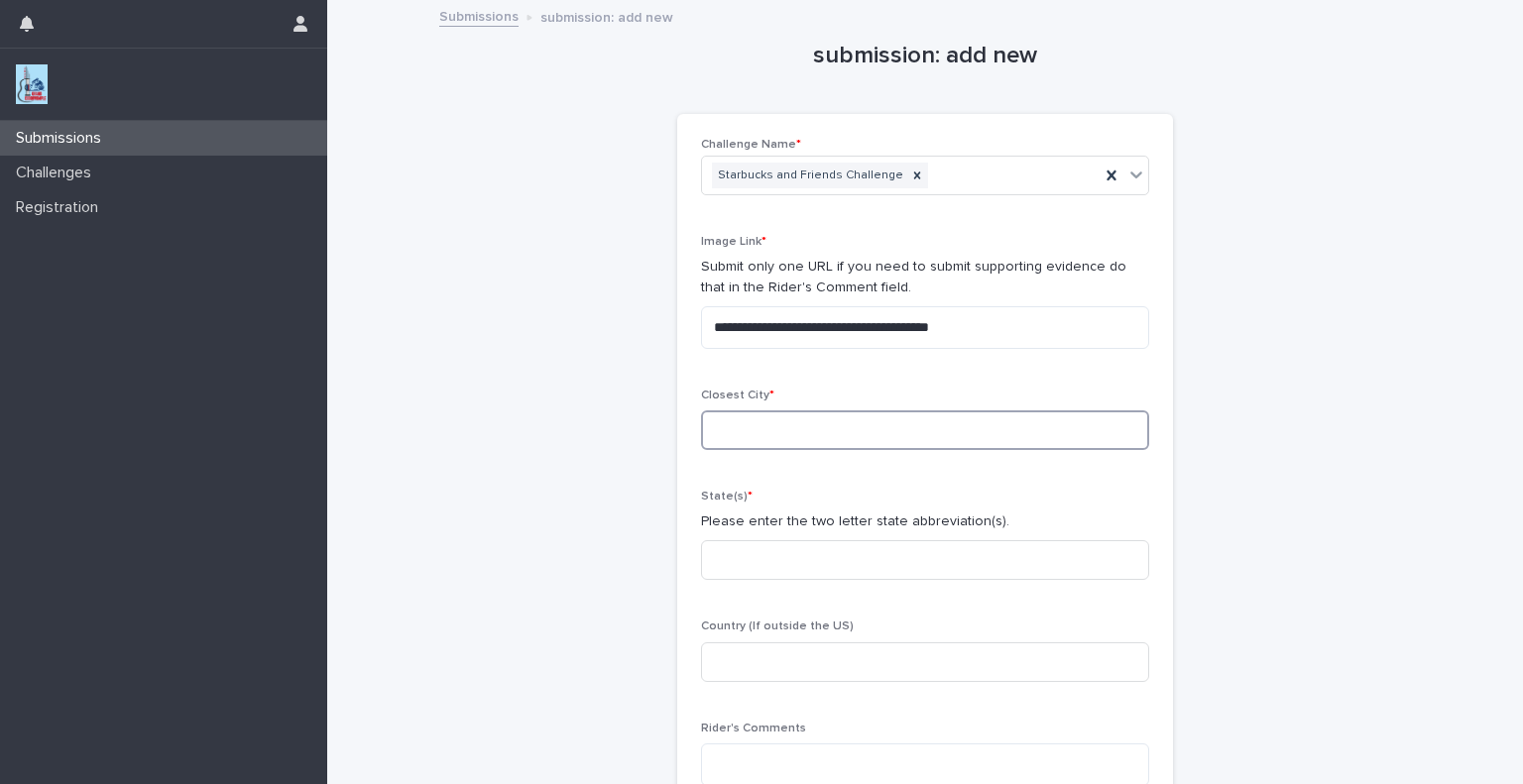 click at bounding box center [925, 430] 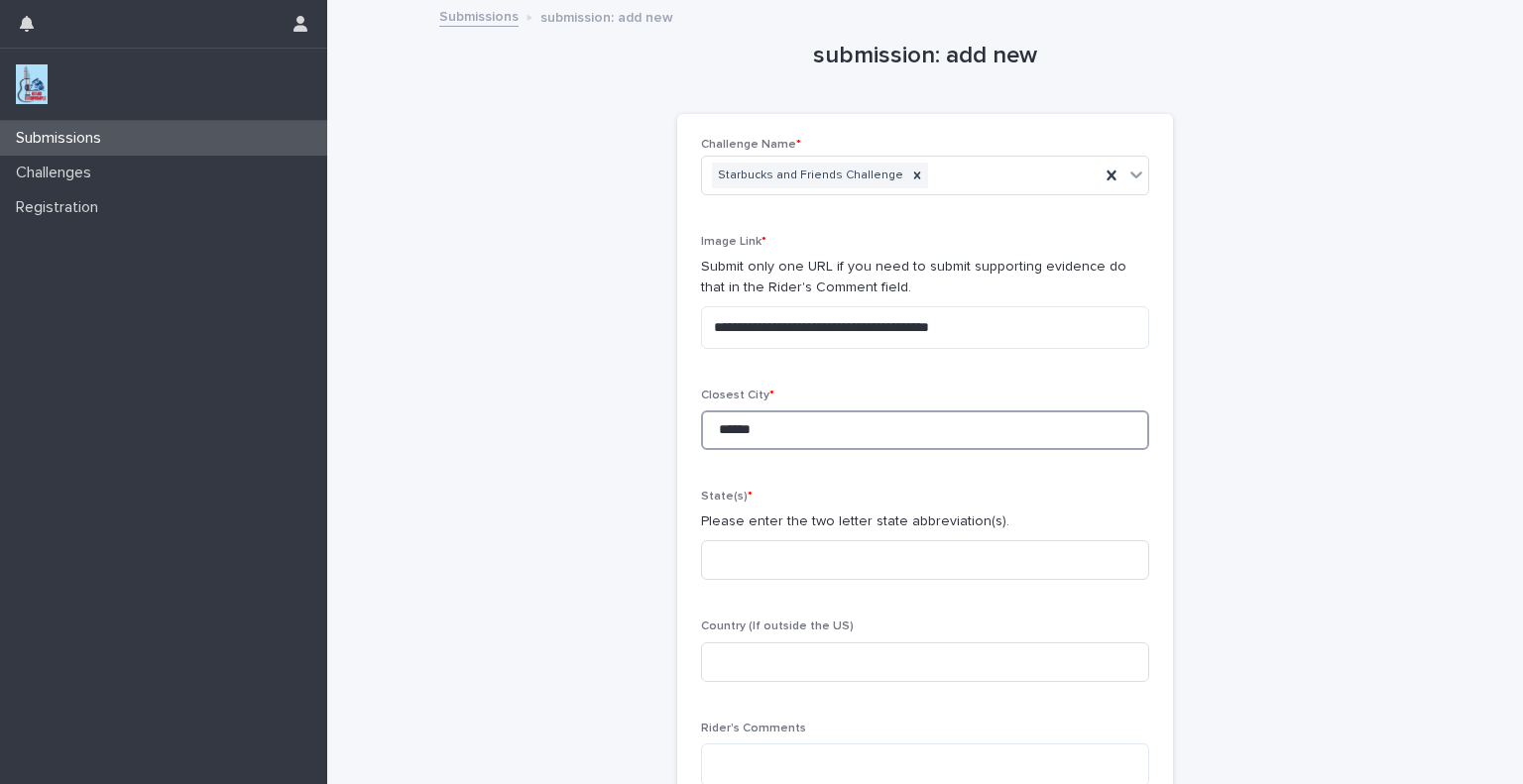 type on "******" 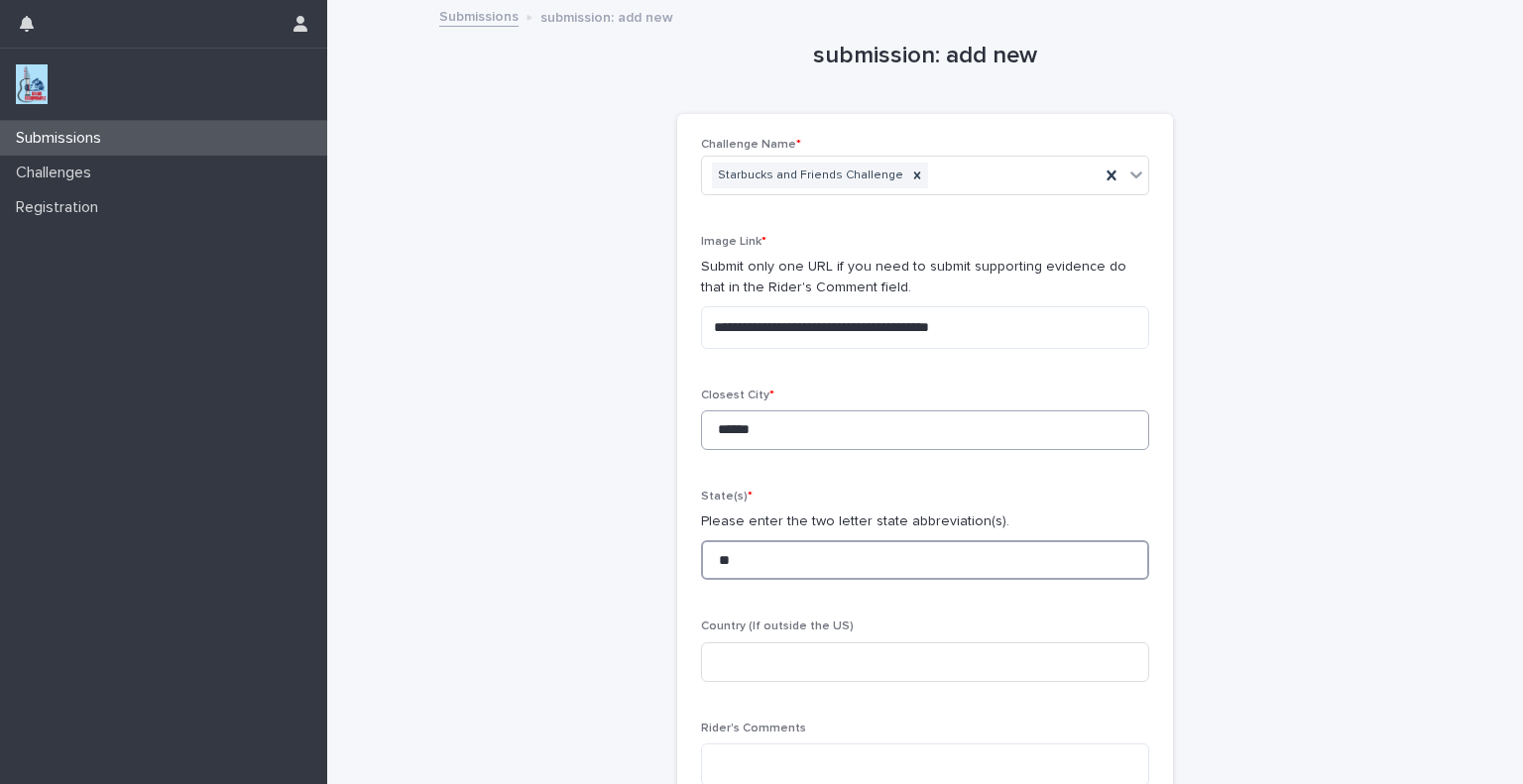 type on "**" 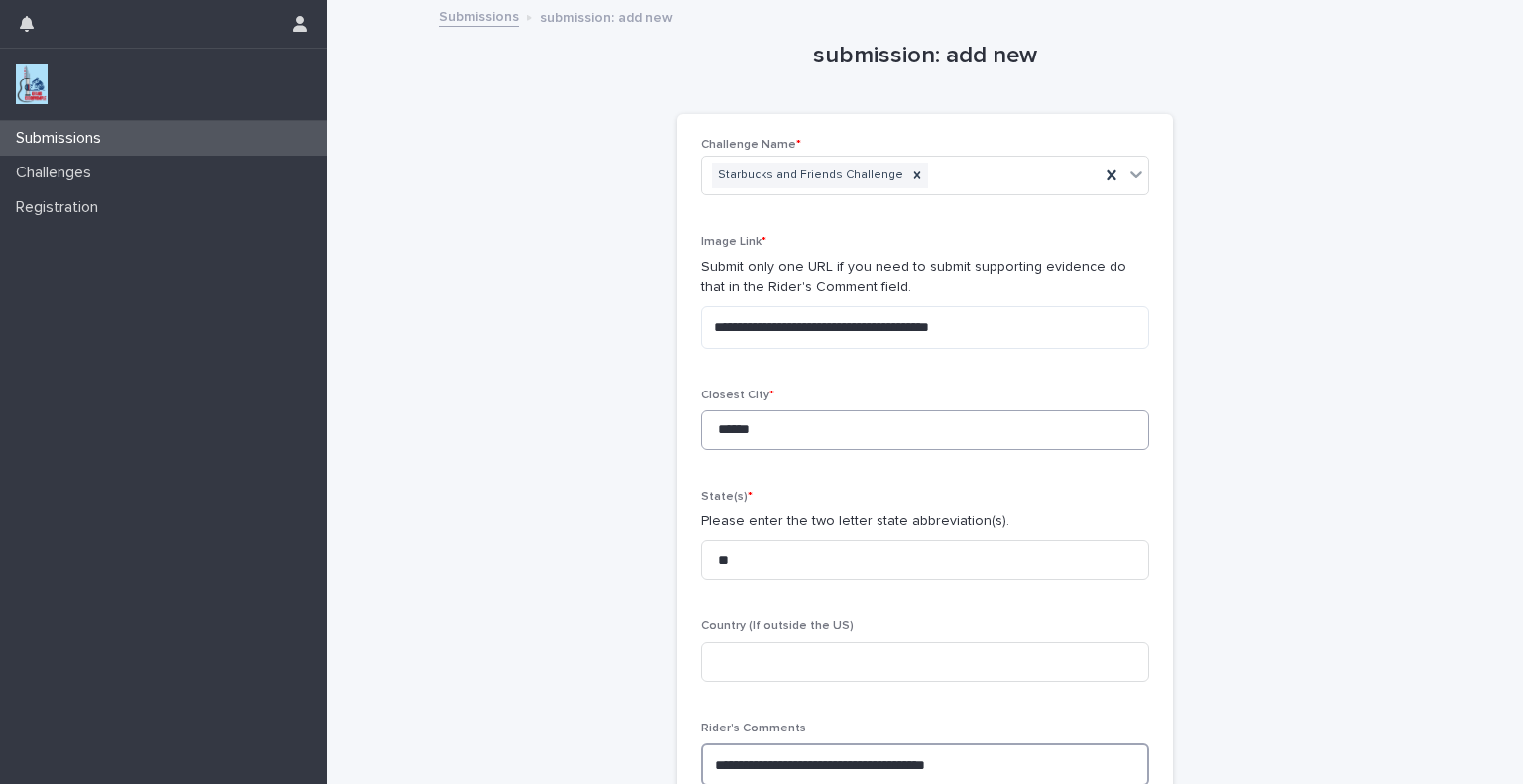 scroll, scrollTop: 4, scrollLeft: 0, axis: vertical 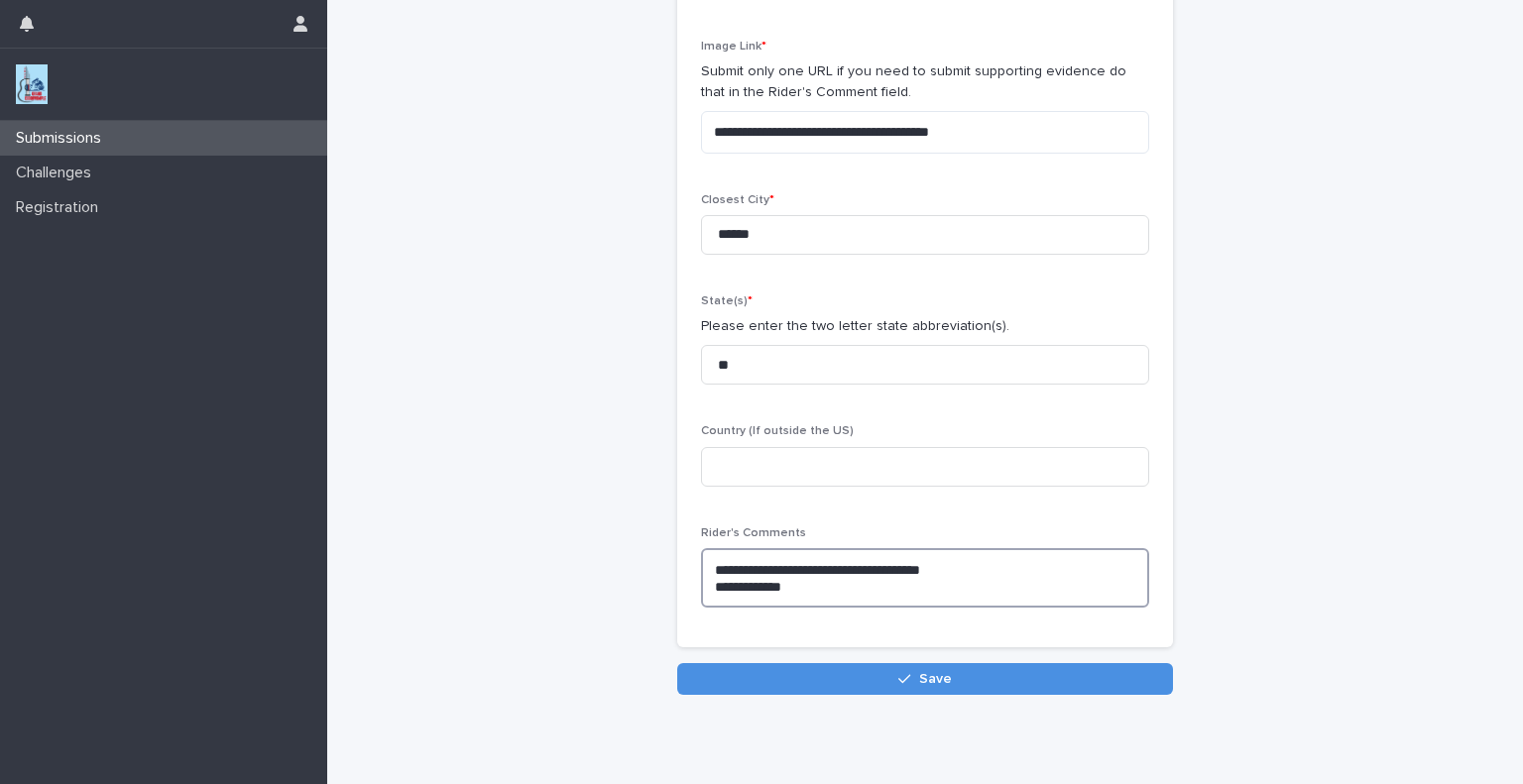 paste on "**********" 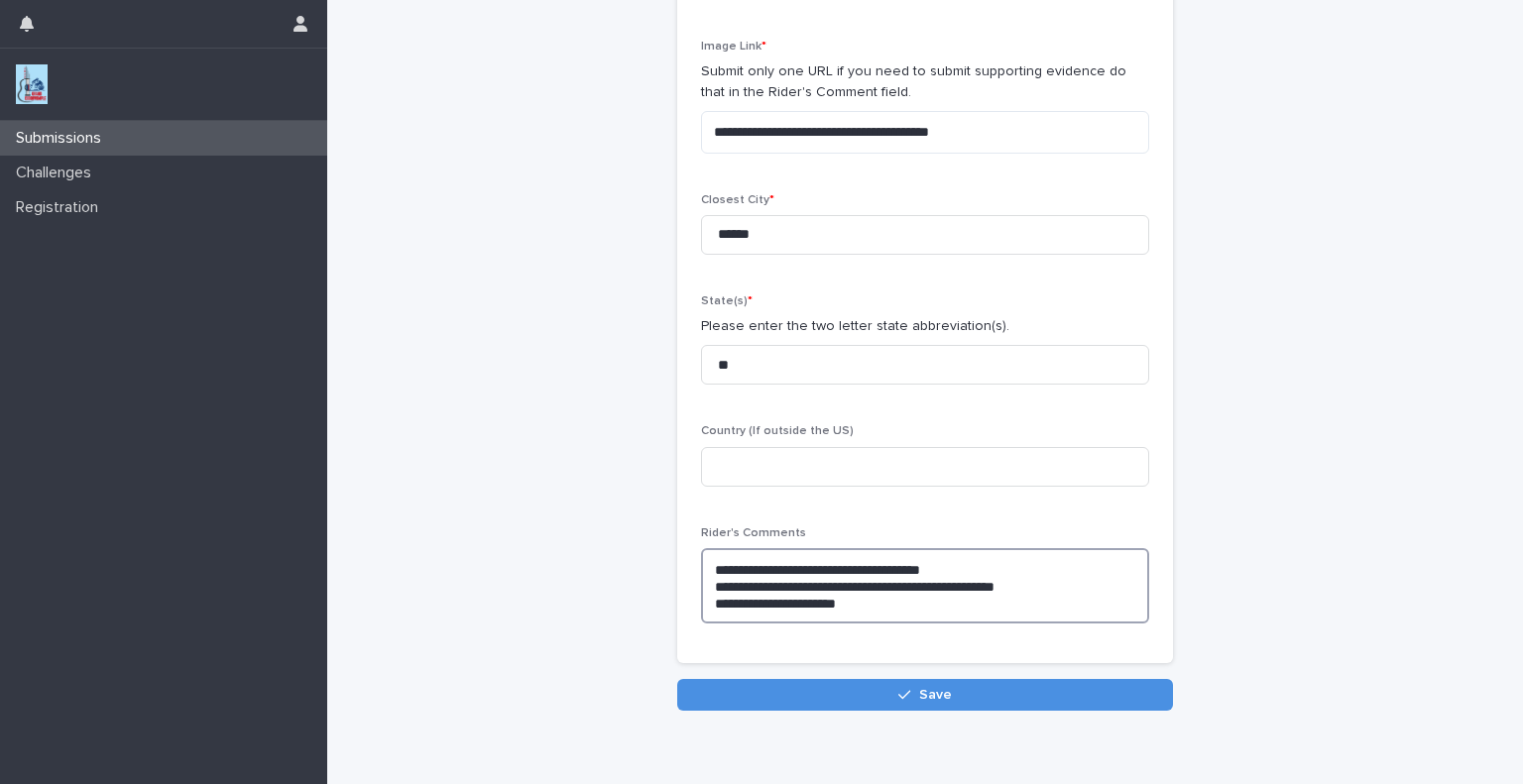 paste on "**********" 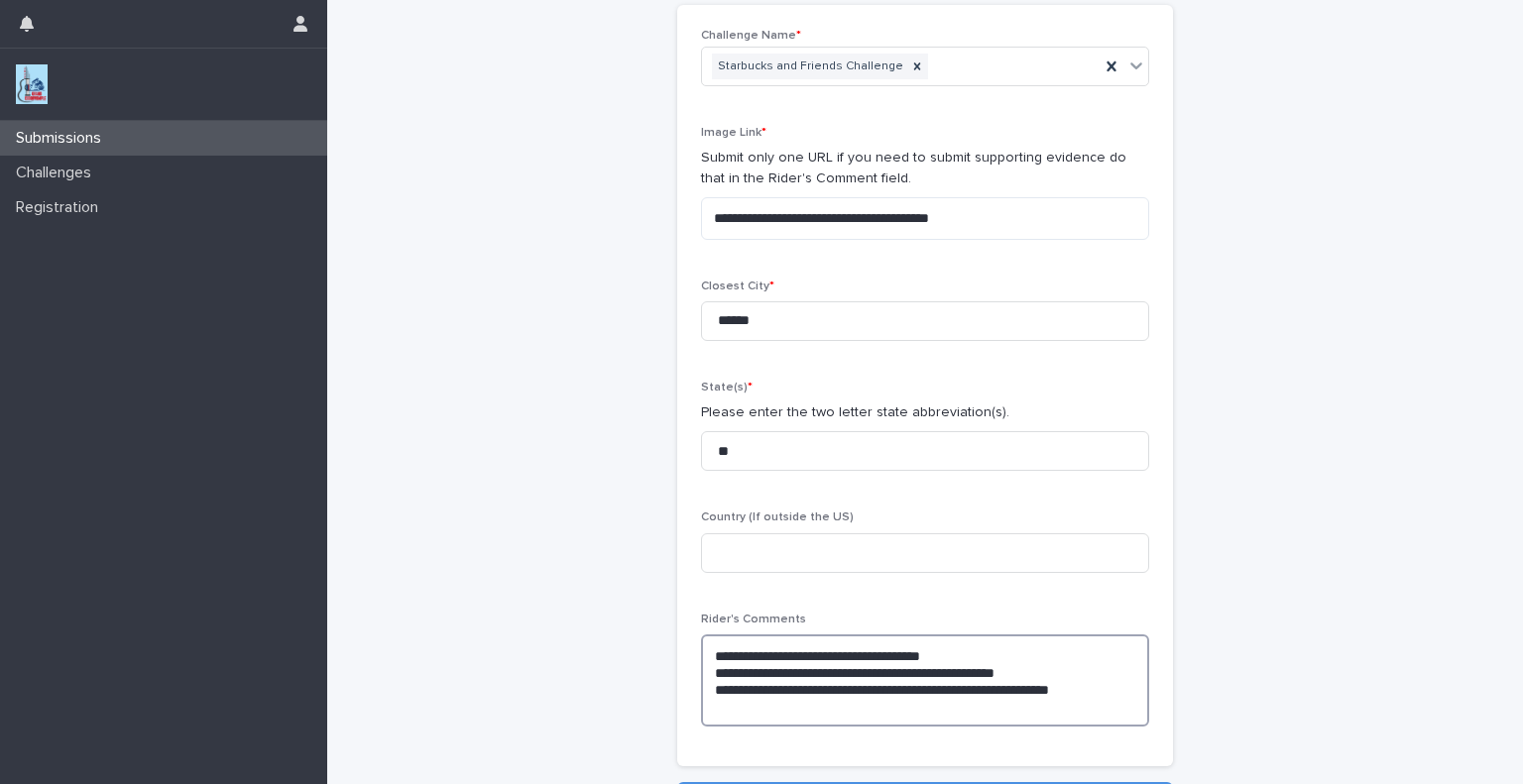 scroll, scrollTop: 0, scrollLeft: 0, axis: both 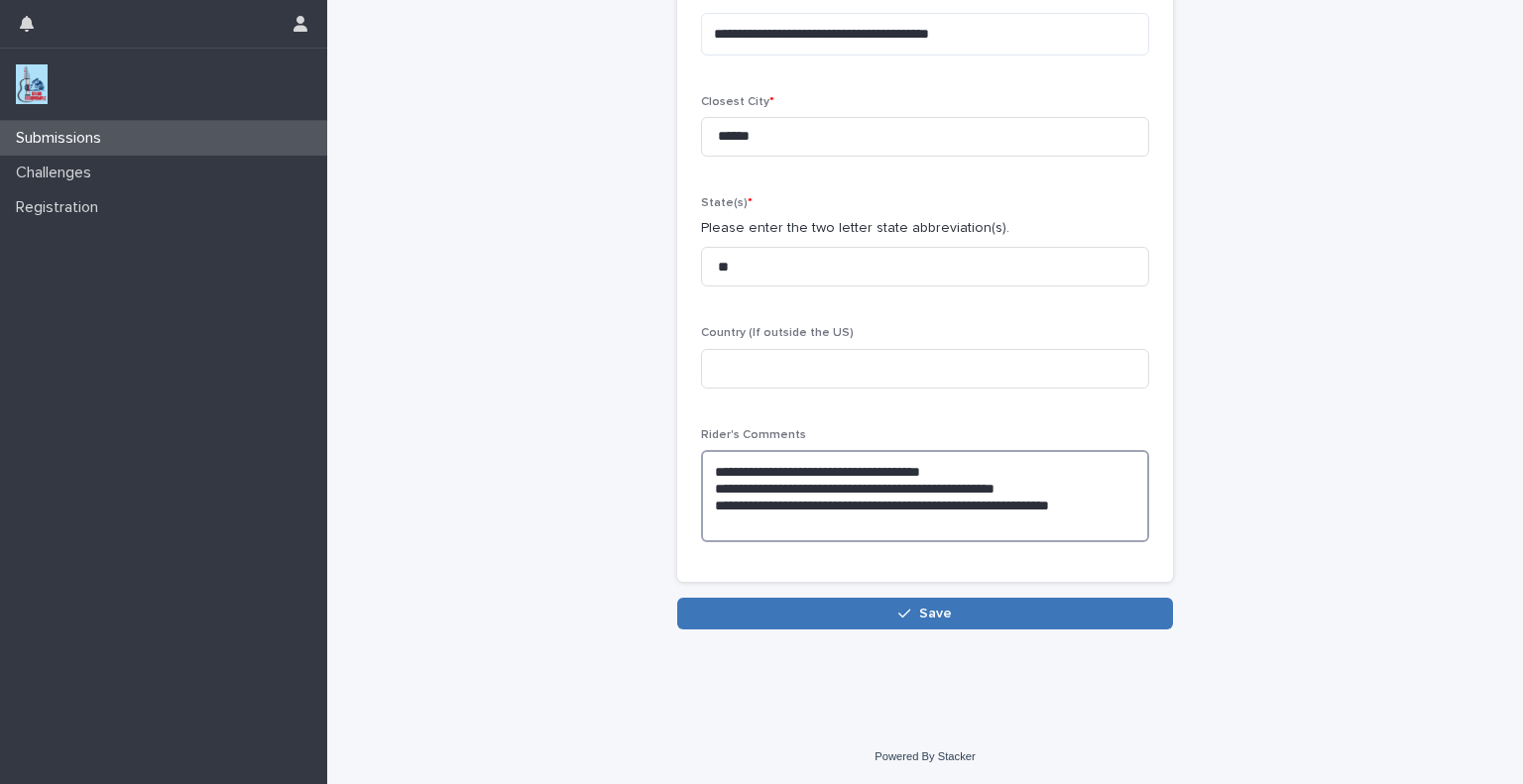type on "**********" 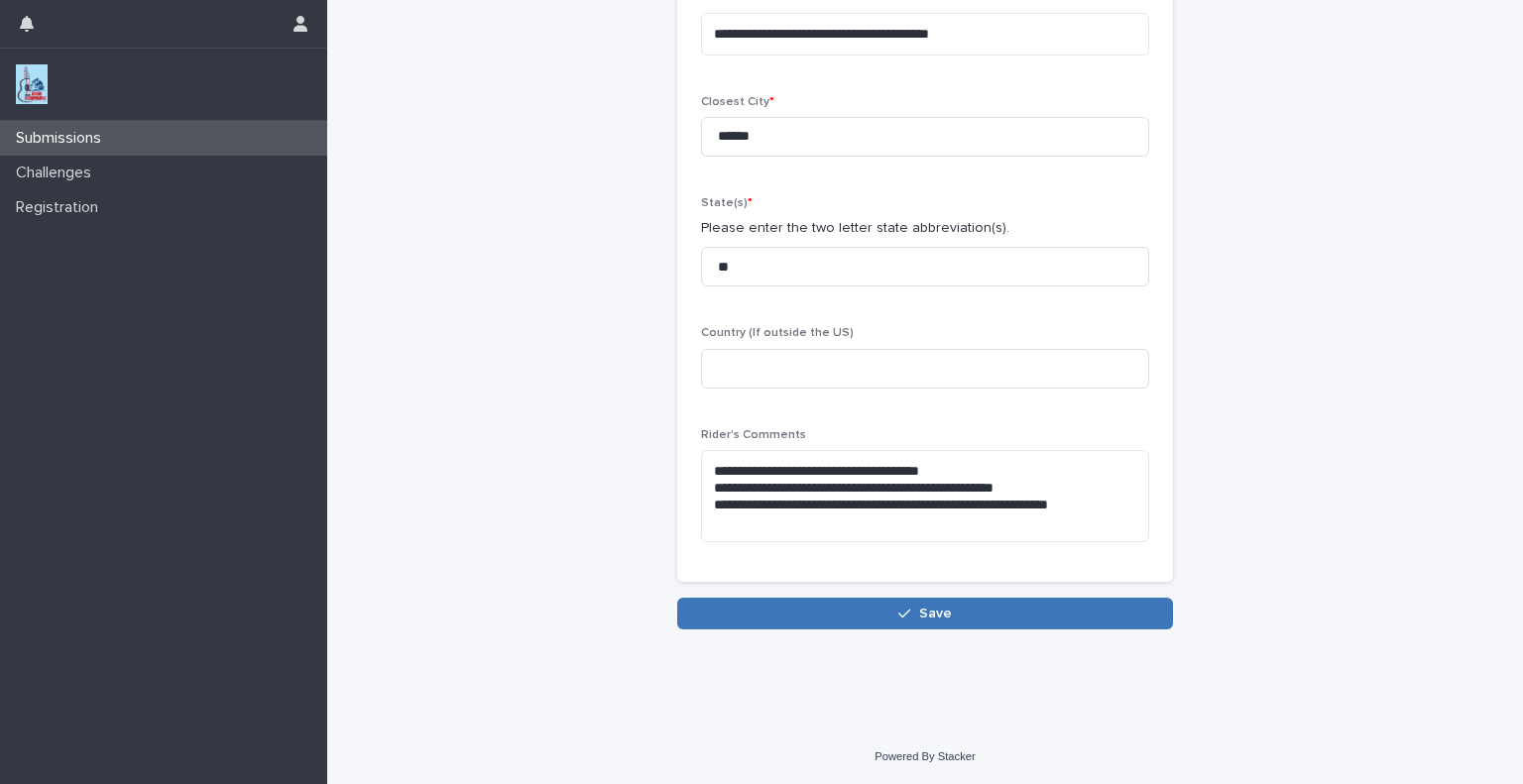 click on "Save" at bounding box center [925, 614] 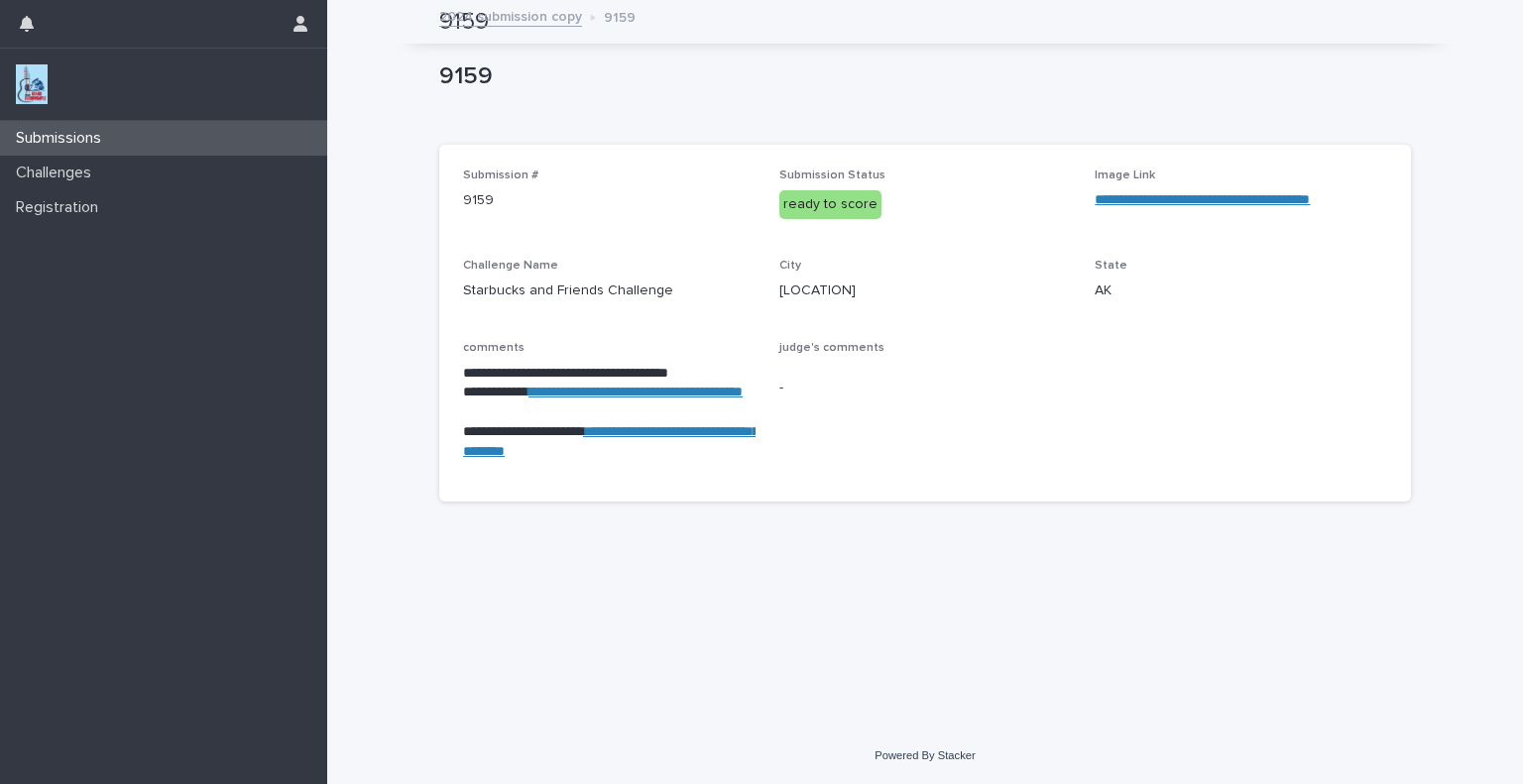 scroll, scrollTop: 0, scrollLeft: 0, axis: both 